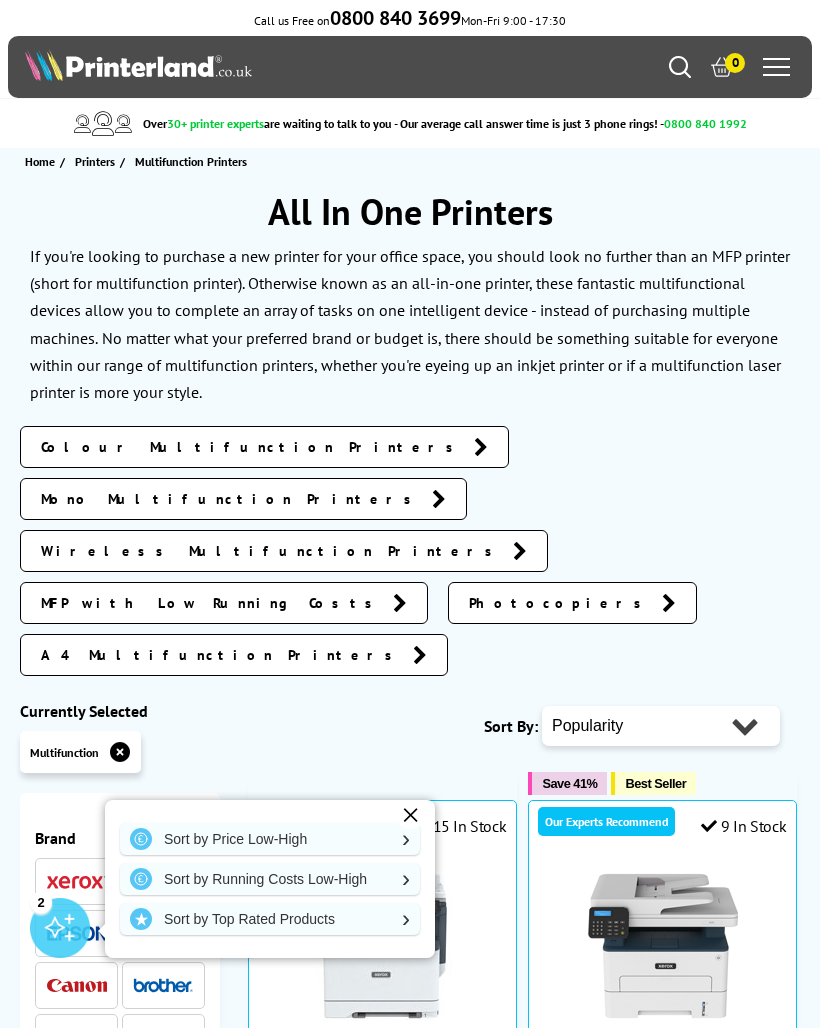 scroll, scrollTop: 0, scrollLeft: 0, axis: both 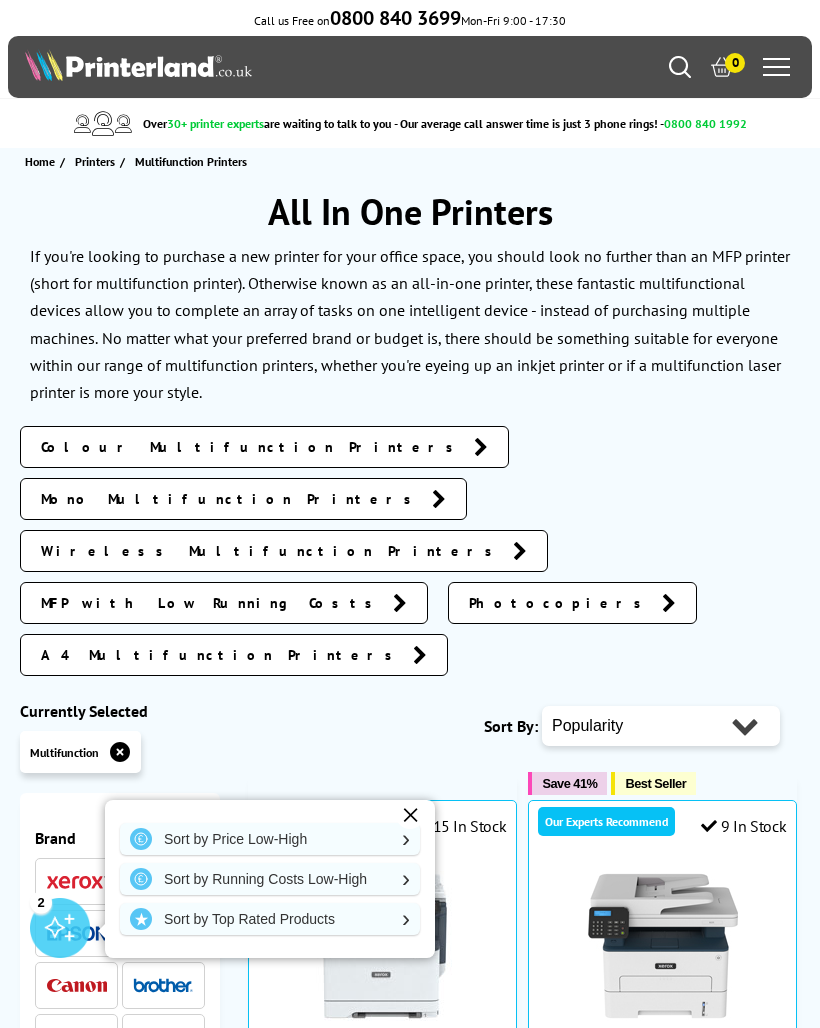 click on "Sort by Top Rated Products" at bounding box center [270, 919] 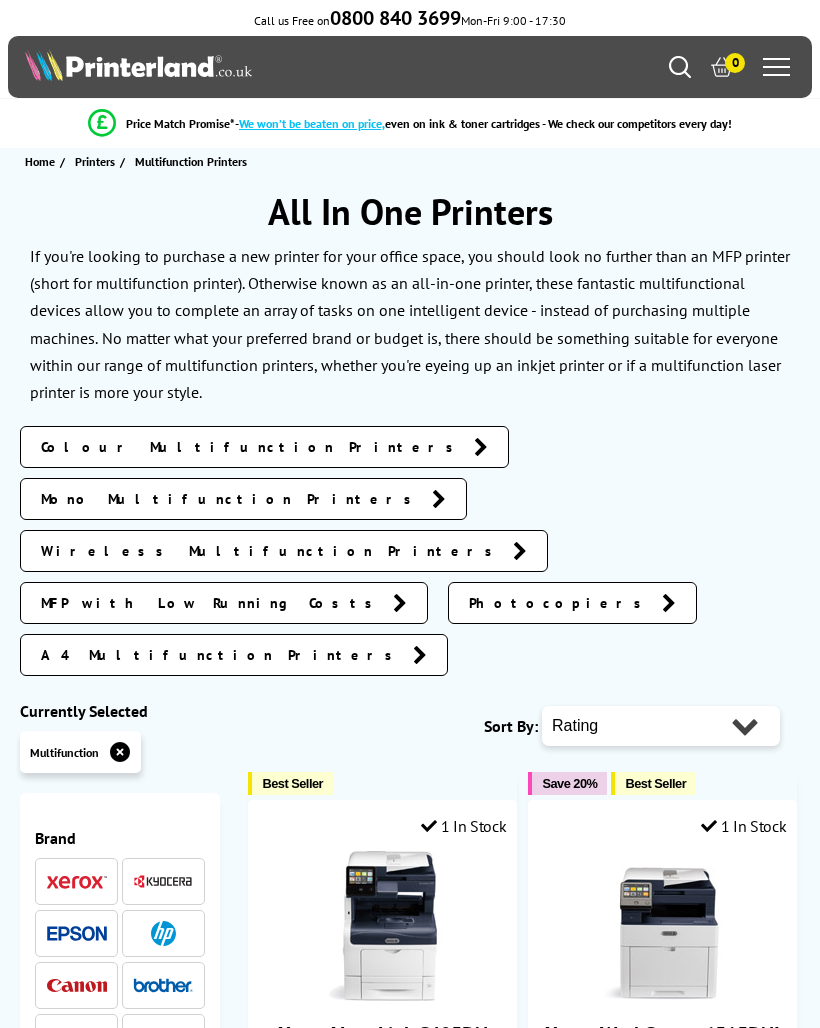 scroll, scrollTop: 0, scrollLeft: 0, axis: both 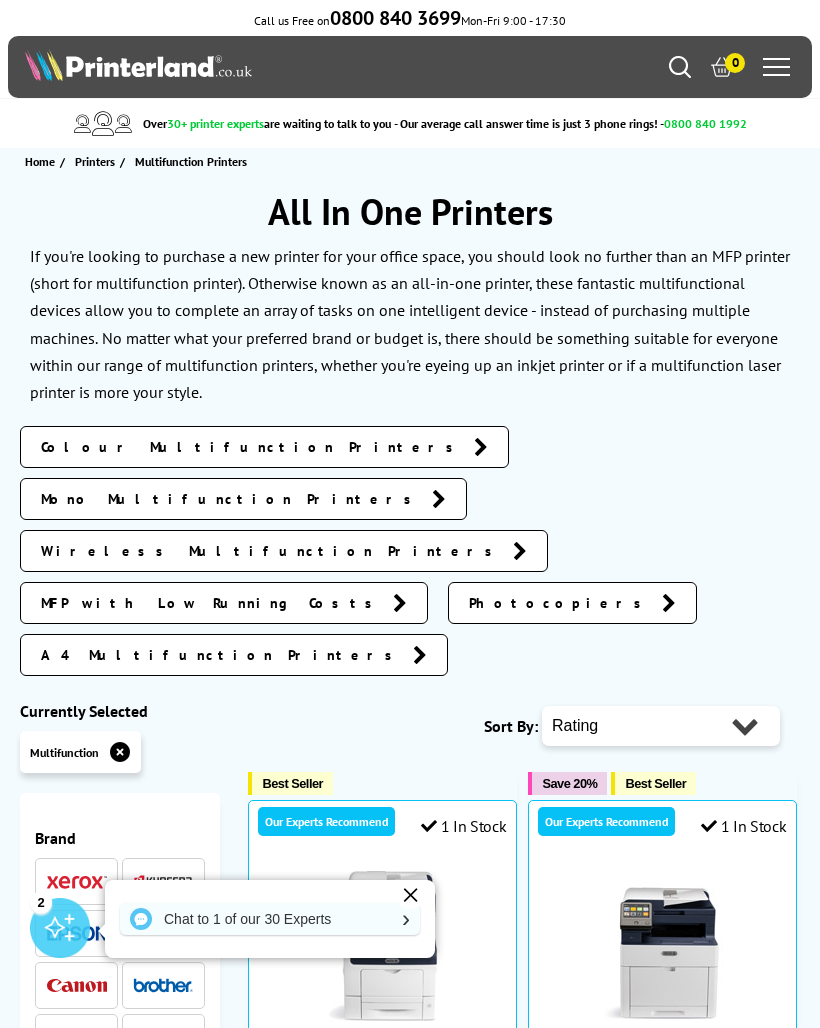 click on "Popularity
Rating
Price - Low to High
Price - High to Low
Running Costs - Low to High
Size - Small to Large" at bounding box center (661, 726) 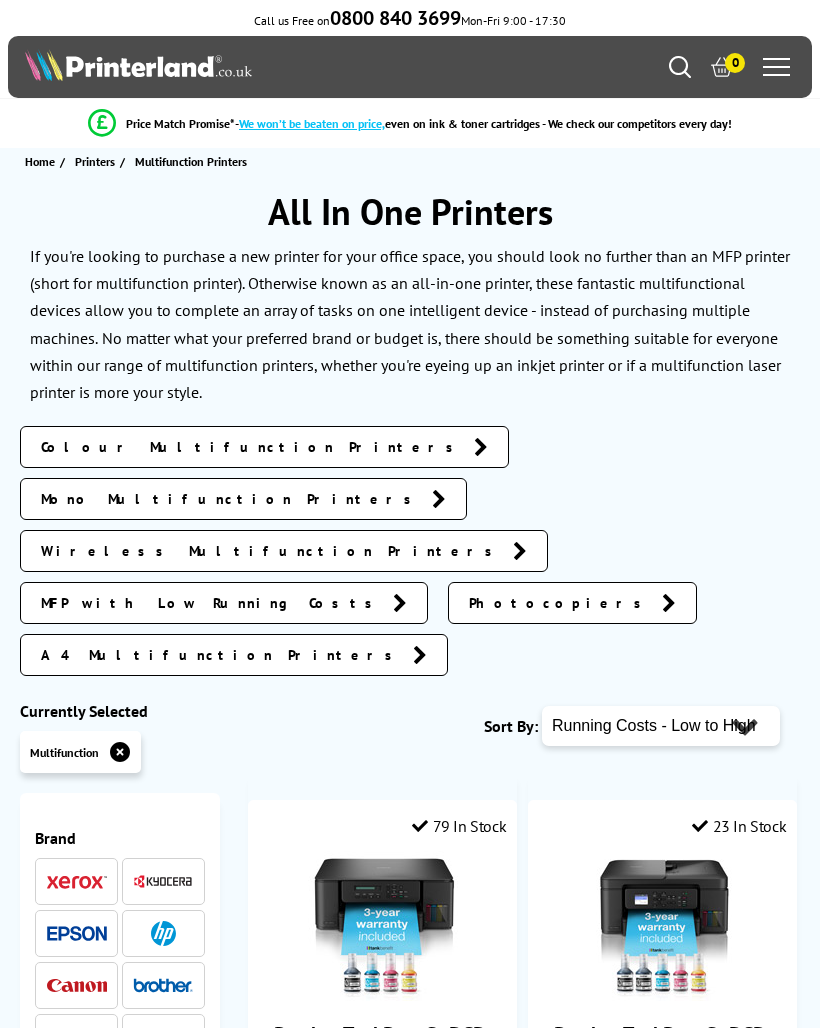 scroll, scrollTop: 0, scrollLeft: 0, axis: both 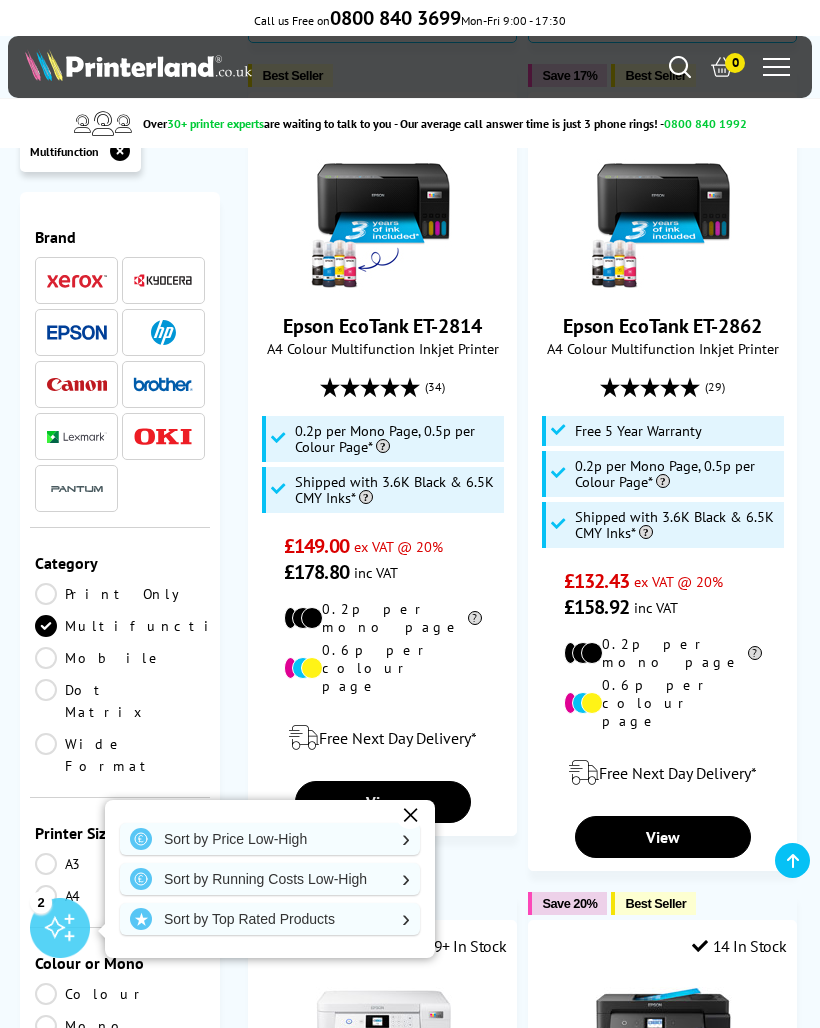 click on "Sort by Price Low-High" at bounding box center [270, 839] 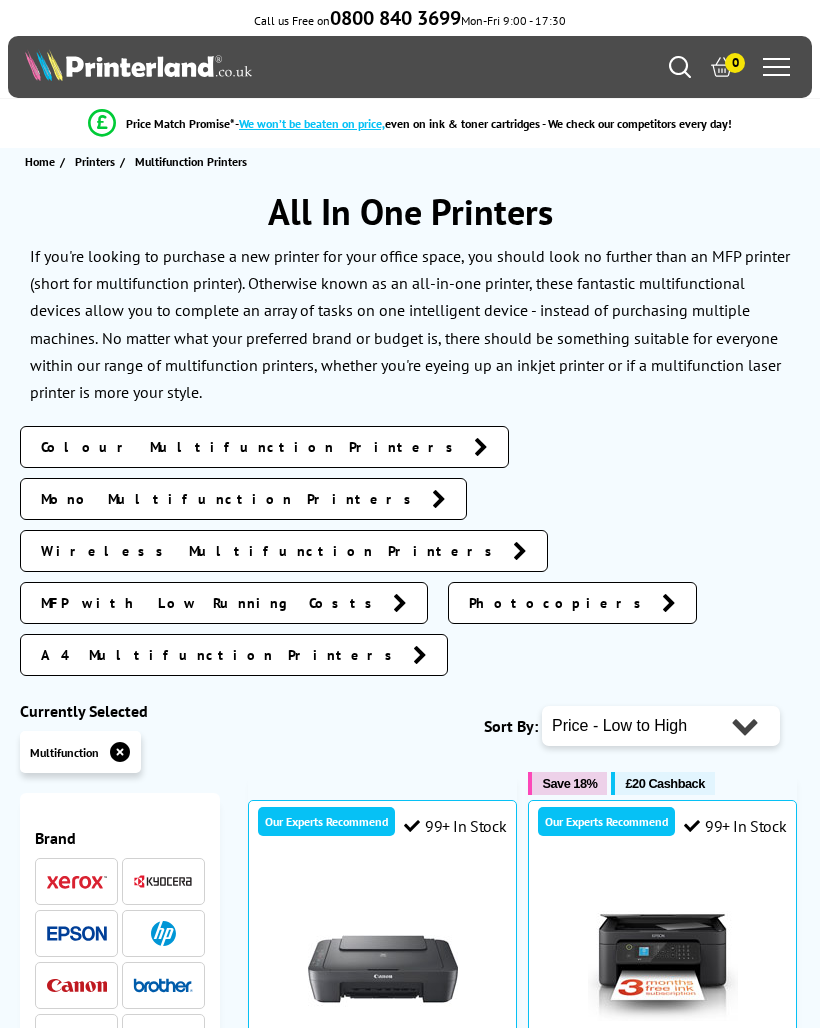 scroll, scrollTop: 0, scrollLeft: 0, axis: both 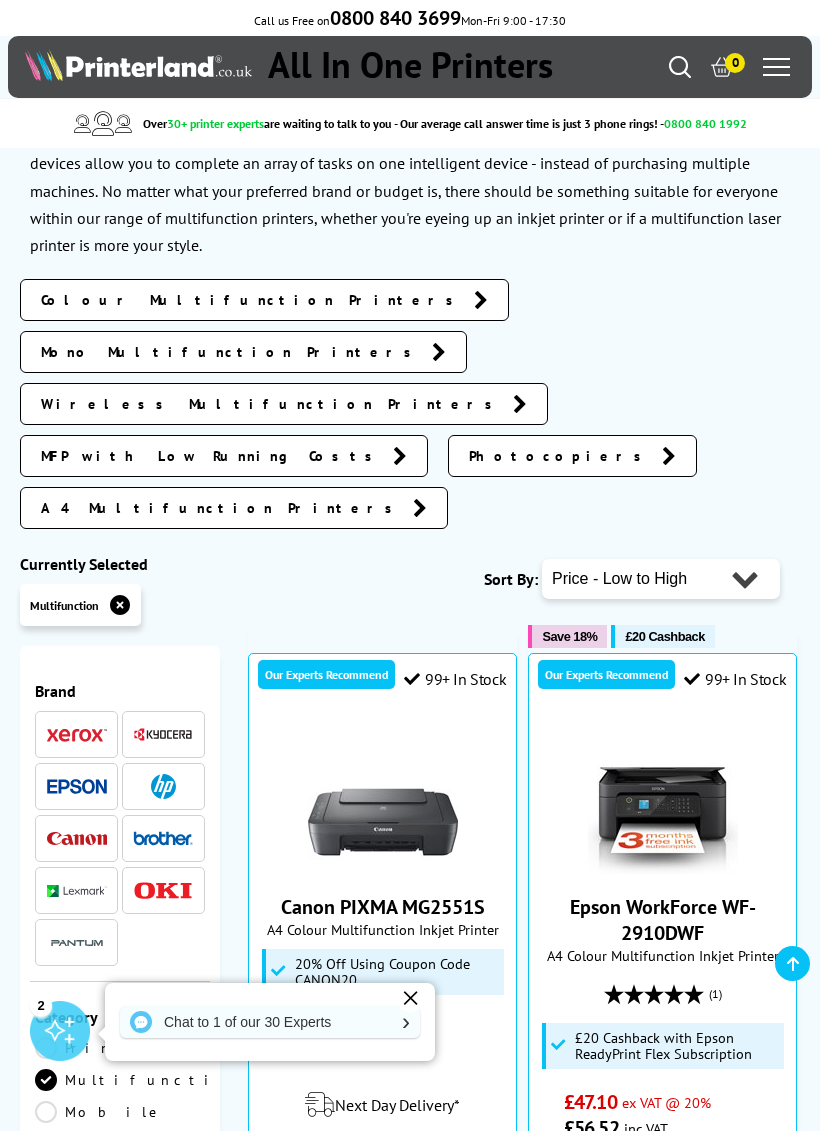 click on "Colour Multifunction Printers" at bounding box center (252, 300) 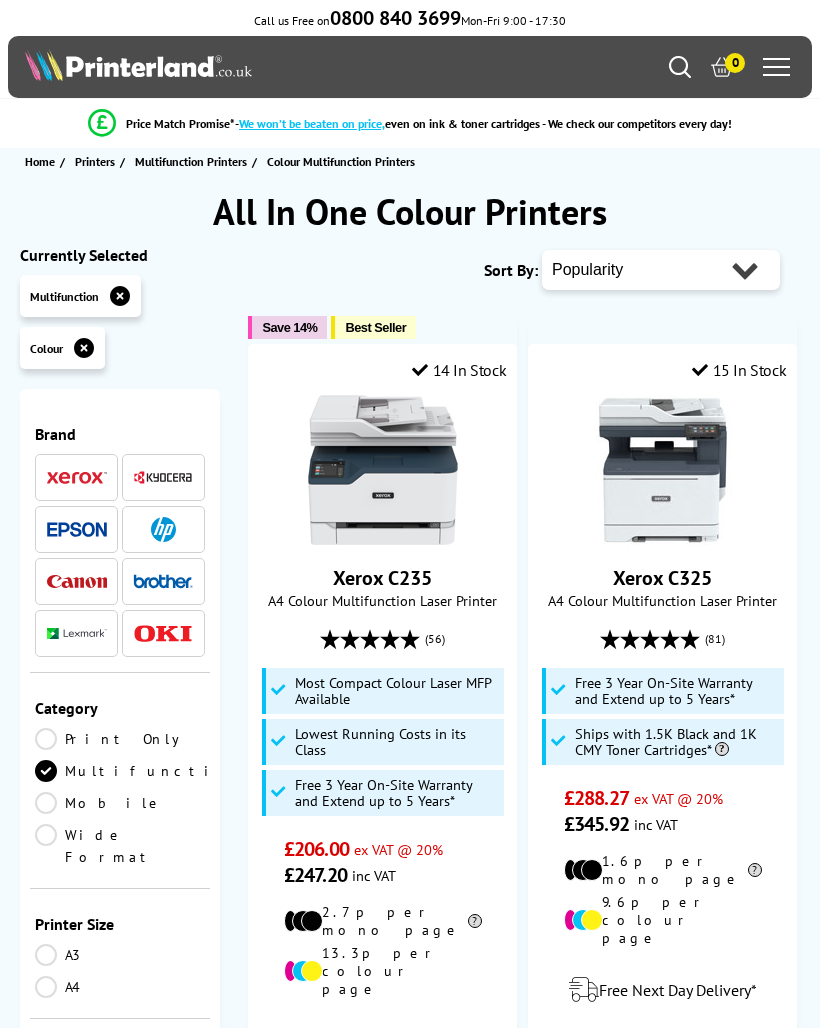 scroll, scrollTop: 0, scrollLeft: 0, axis: both 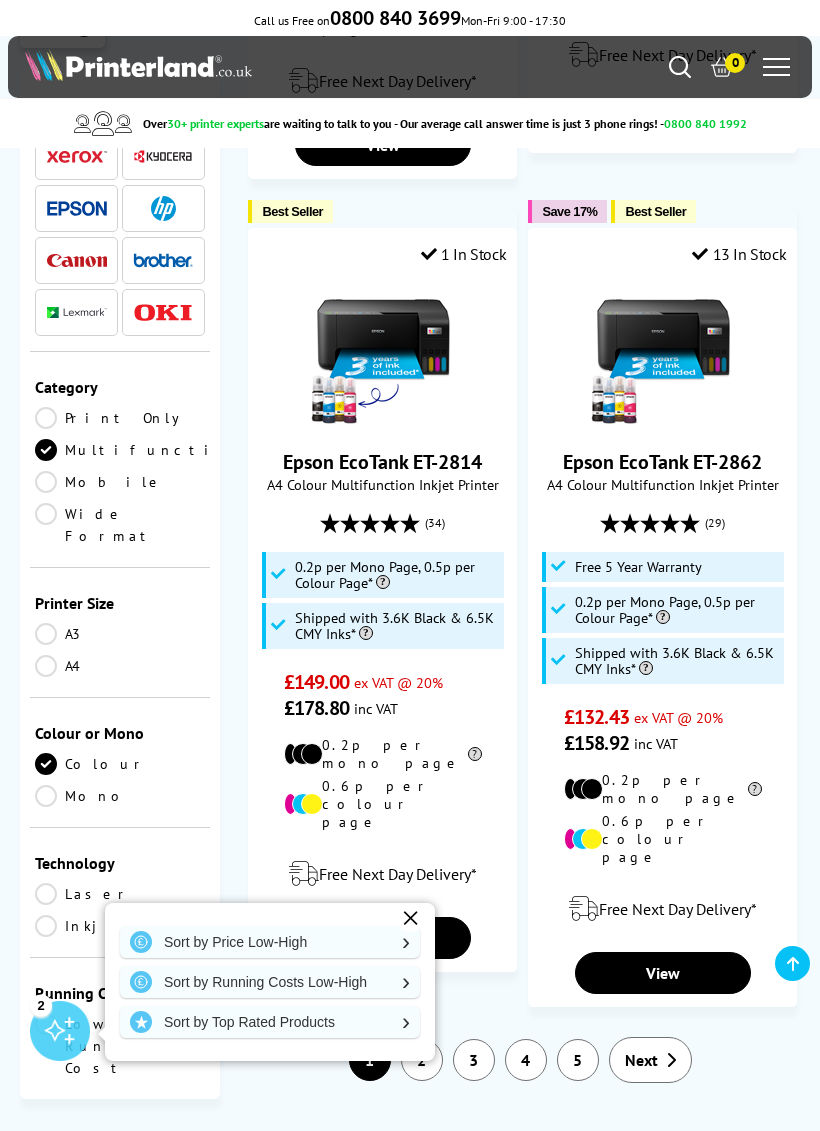 click on "Inkjet" at bounding box center (120, 926) 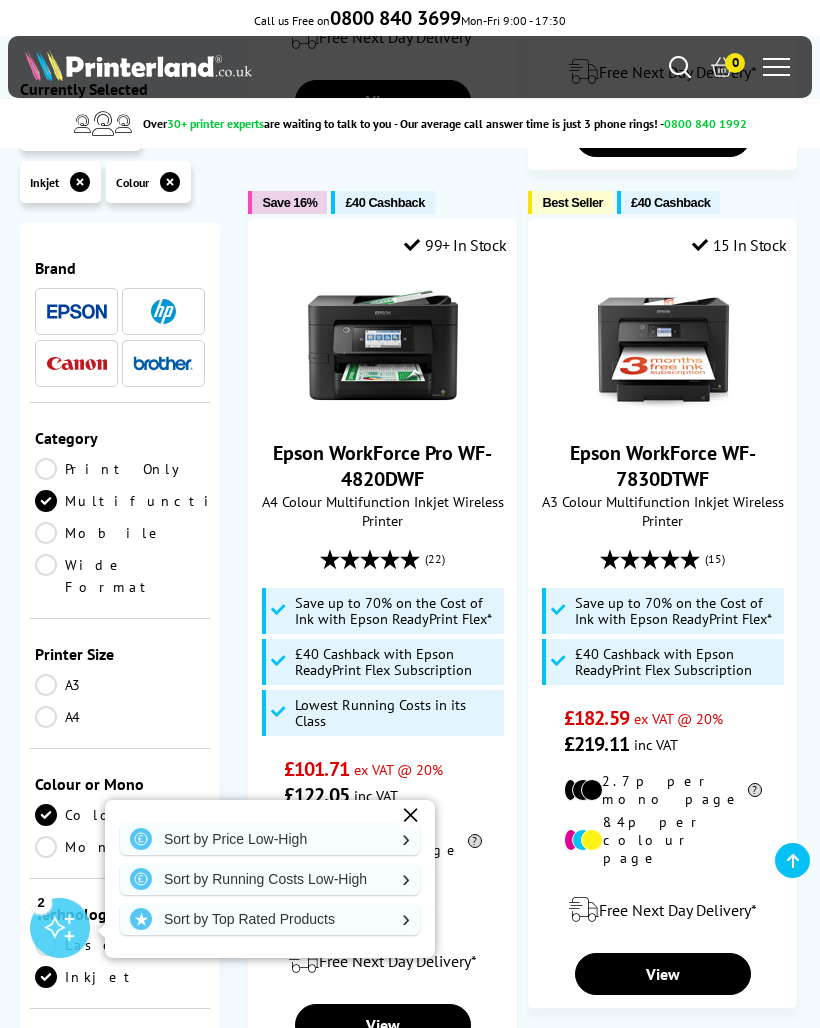 click on "A4" at bounding box center (120, 717) 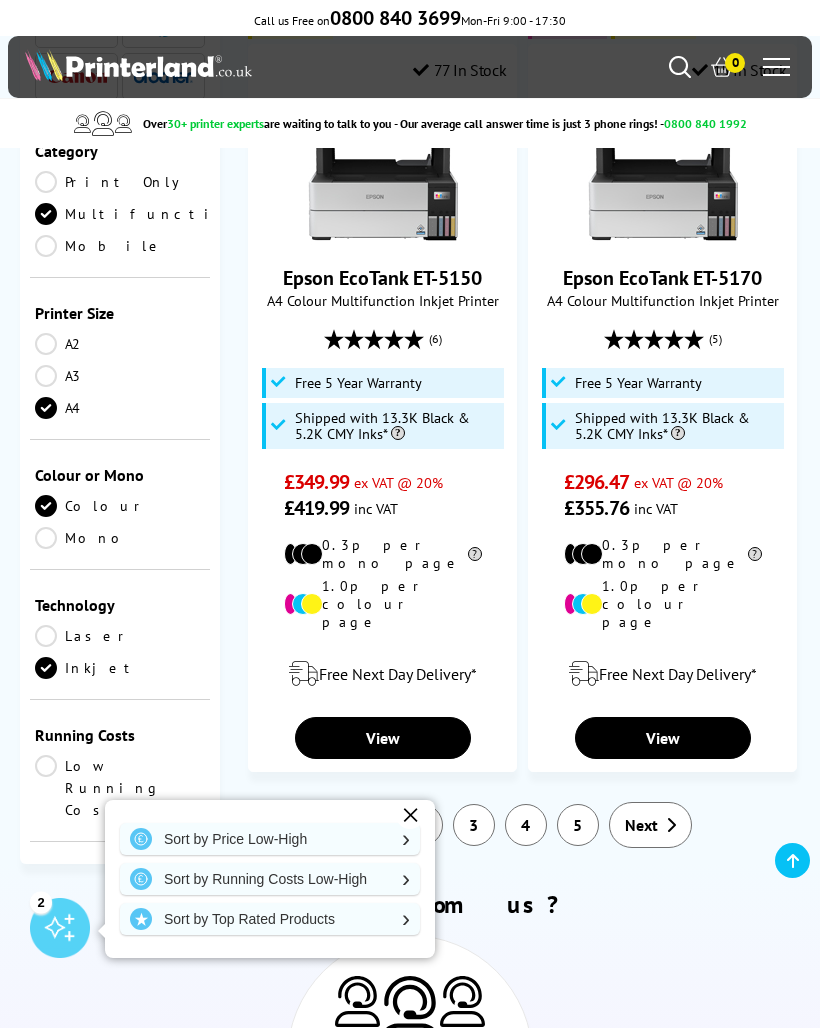 scroll, scrollTop: 4512, scrollLeft: 0, axis: vertical 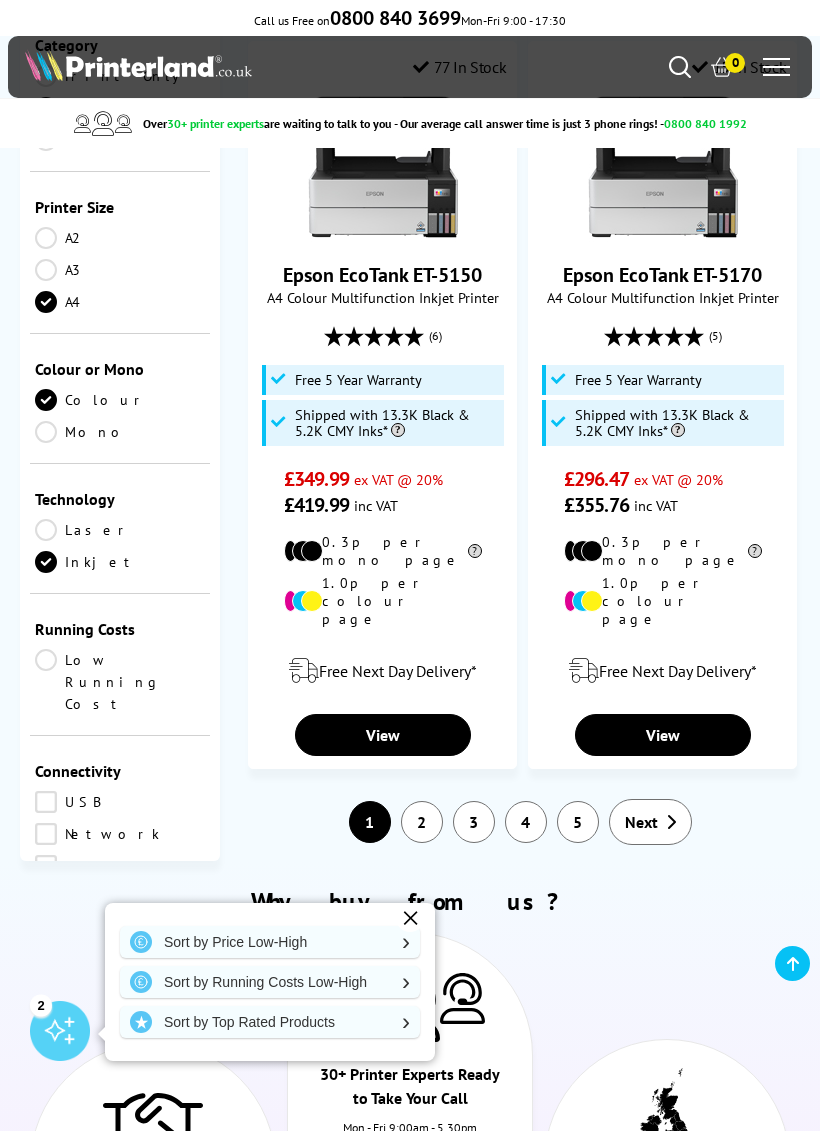 click on "Network" at bounding box center [120, 834] 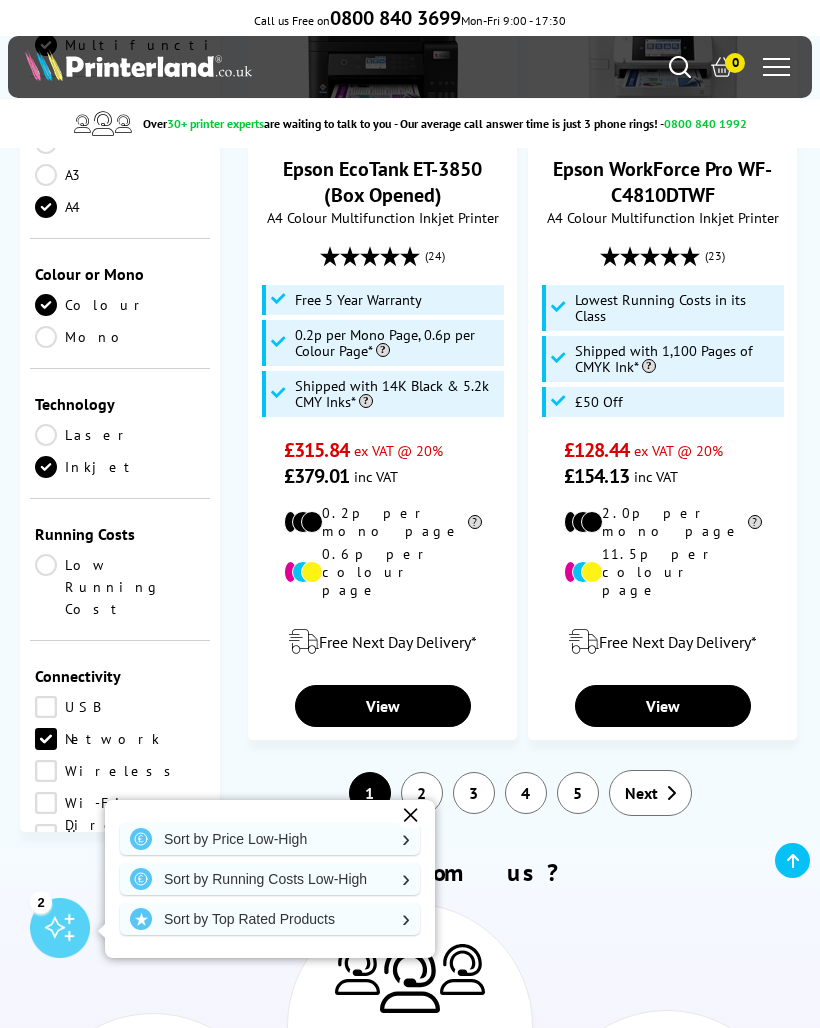 scroll, scrollTop: 143, scrollLeft: 0, axis: vertical 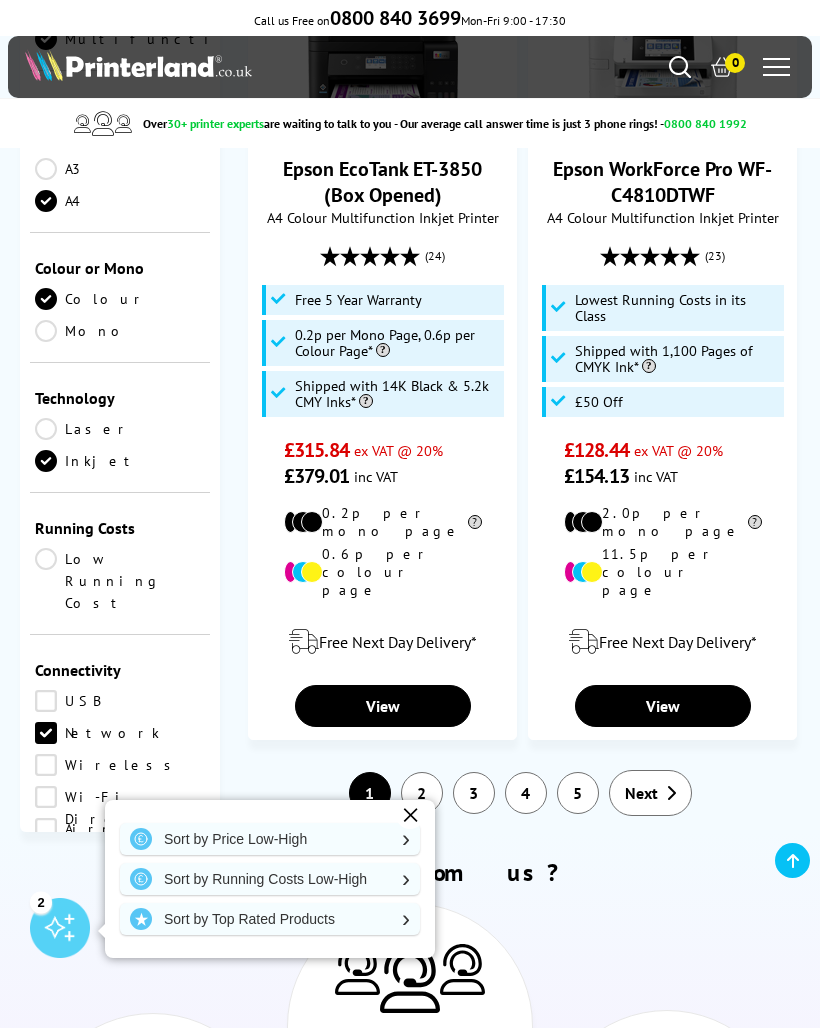 click on "Wireless" at bounding box center [120, 765] 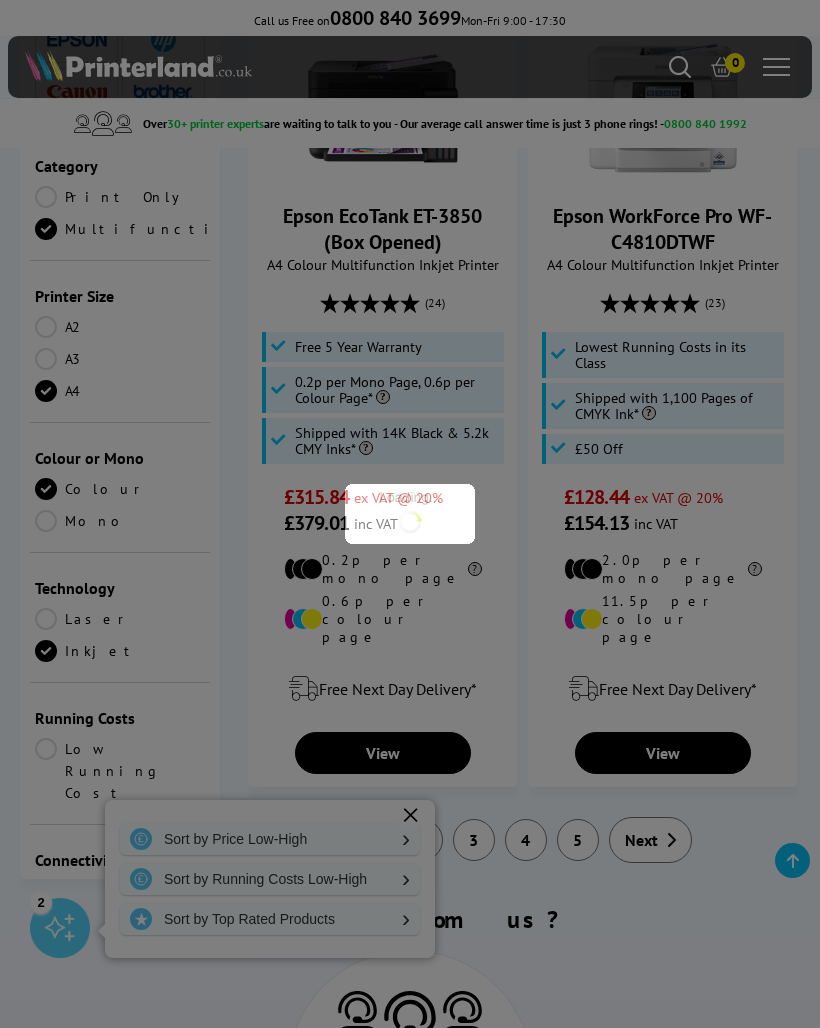scroll, scrollTop: 143, scrollLeft: 0, axis: vertical 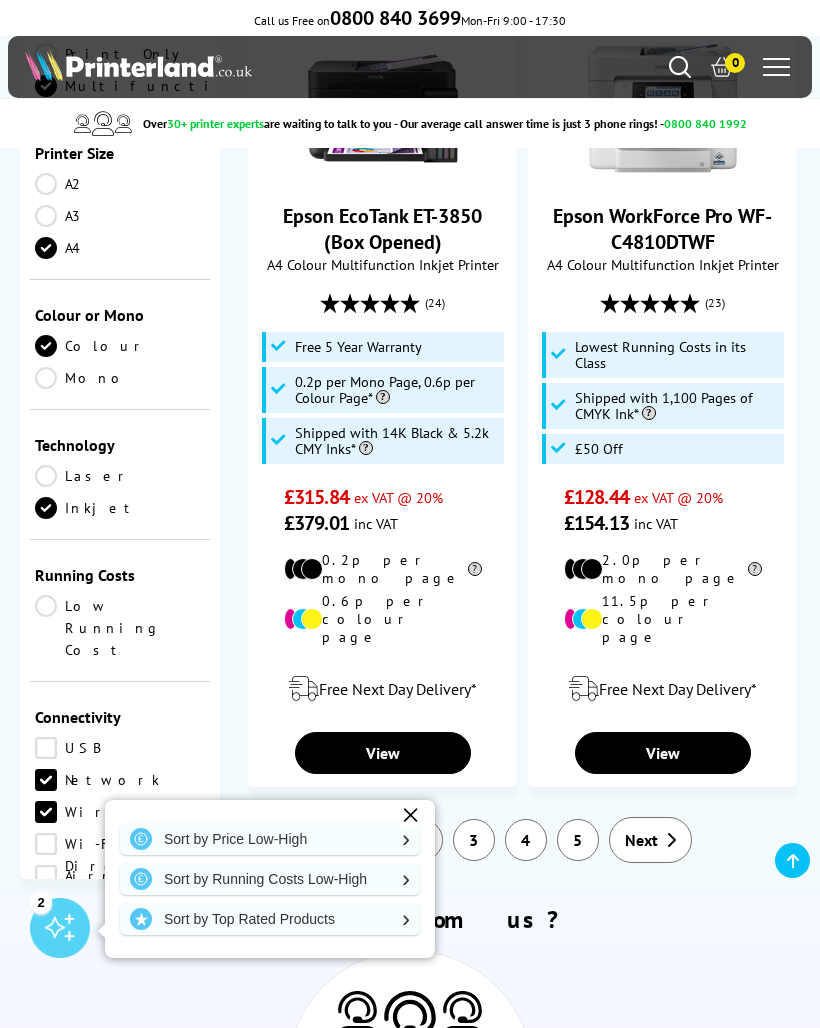click on "USB" at bounding box center (120, 748) 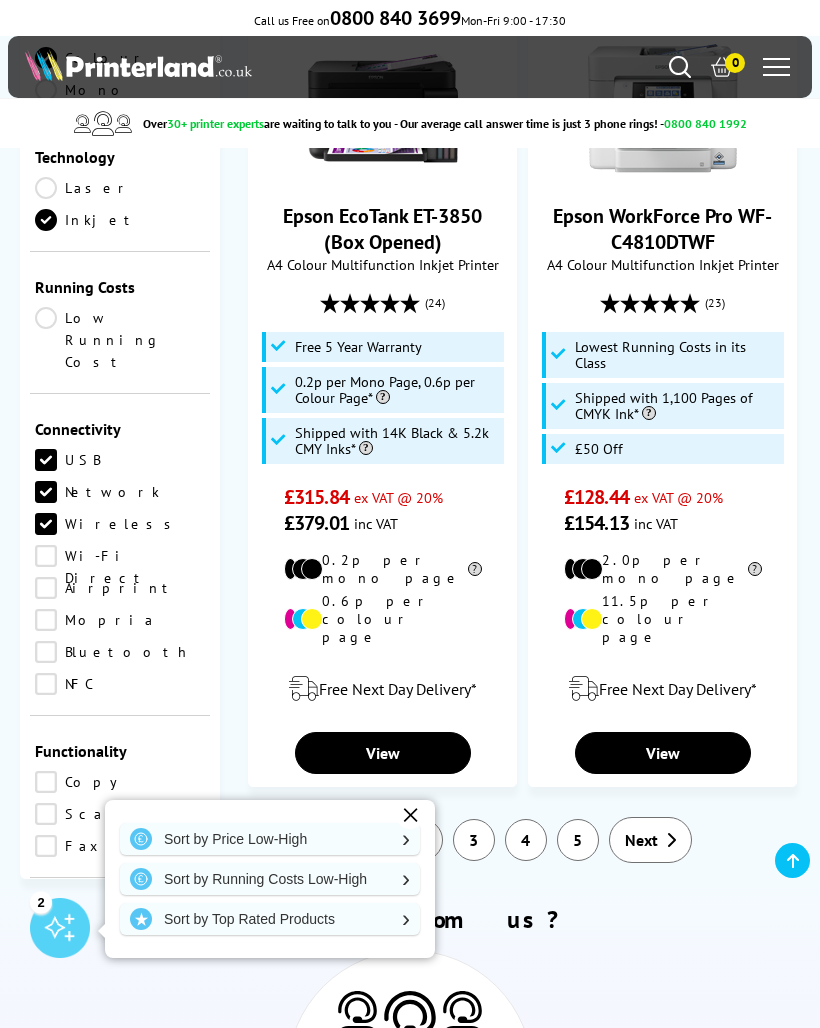 scroll, scrollTop: 458, scrollLeft: 0, axis: vertical 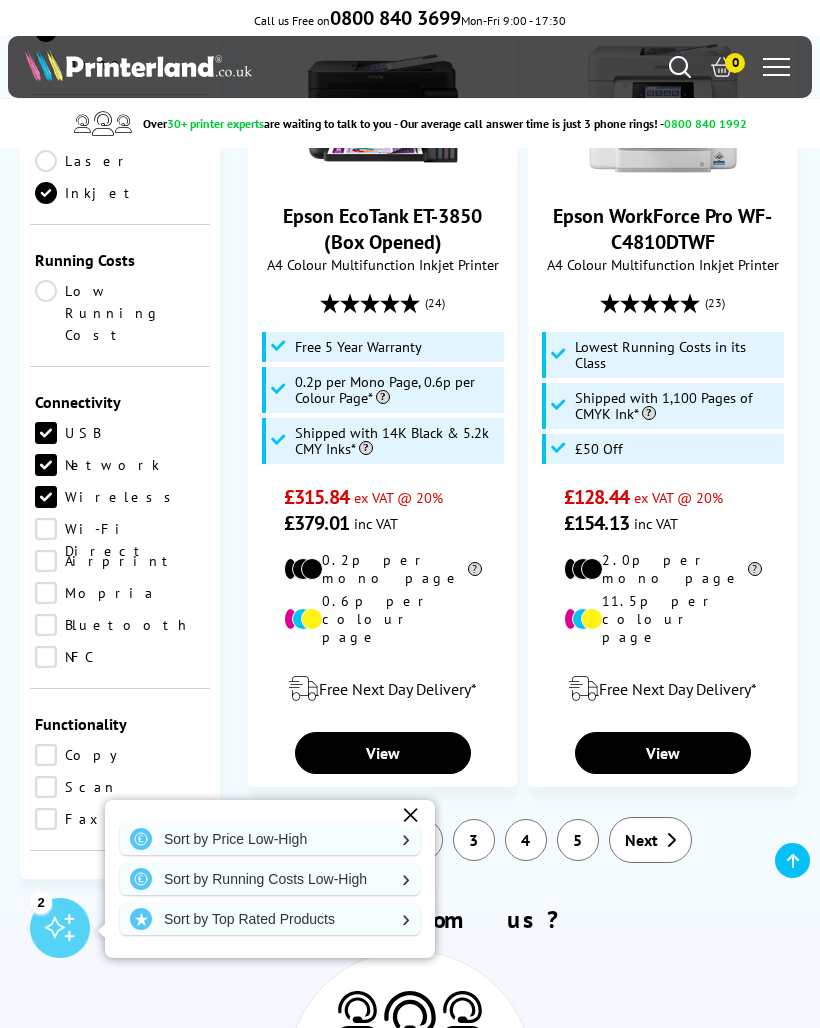 click on "Copy" at bounding box center (120, 755) 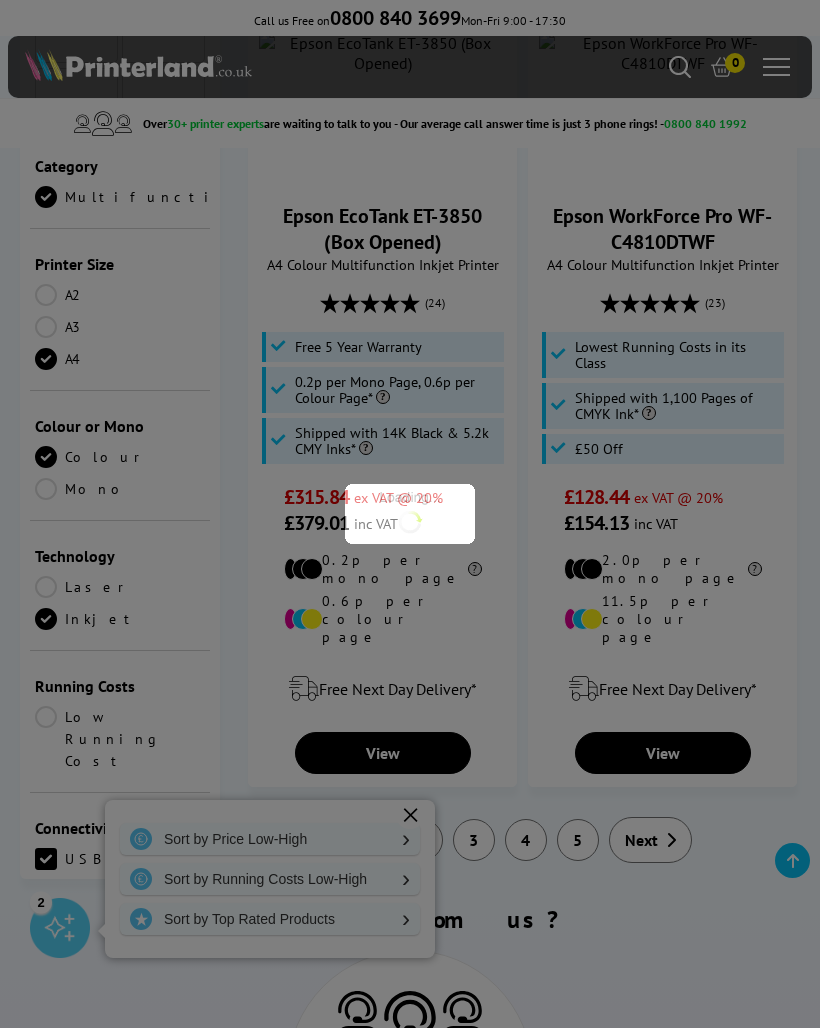 scroll, scrollTop: 458, scrollLeft: 0, axis: vertical 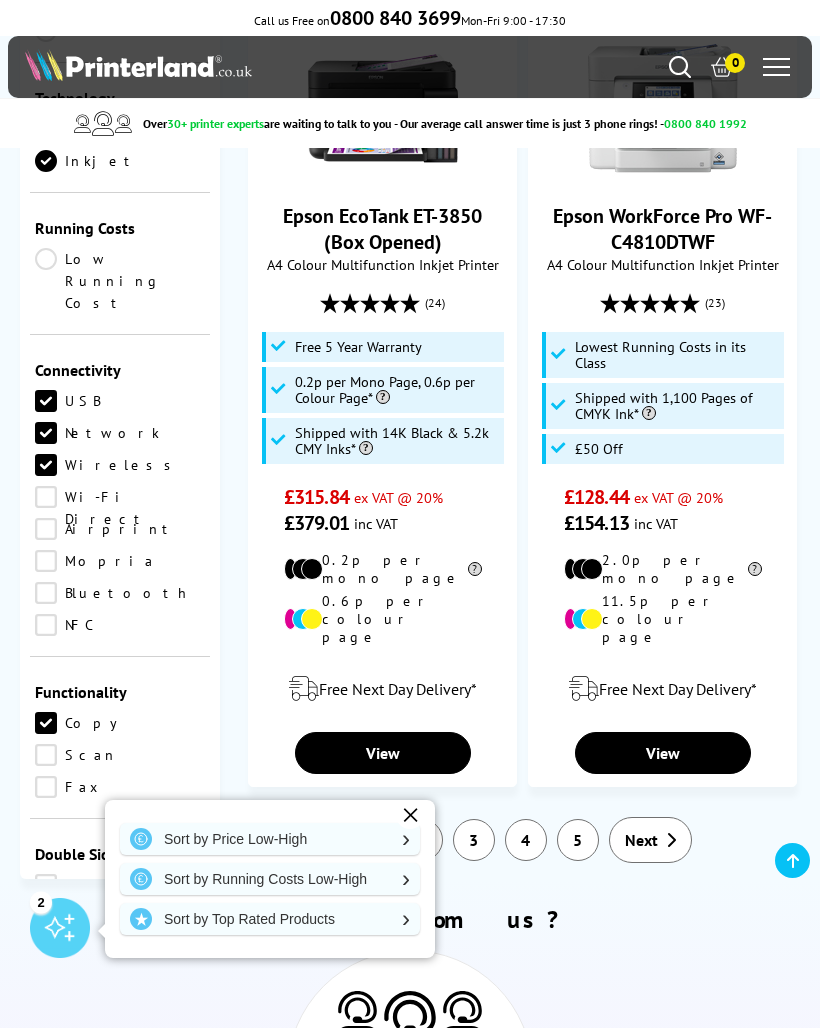 click on "Scan" at bounding box center (120, 755) 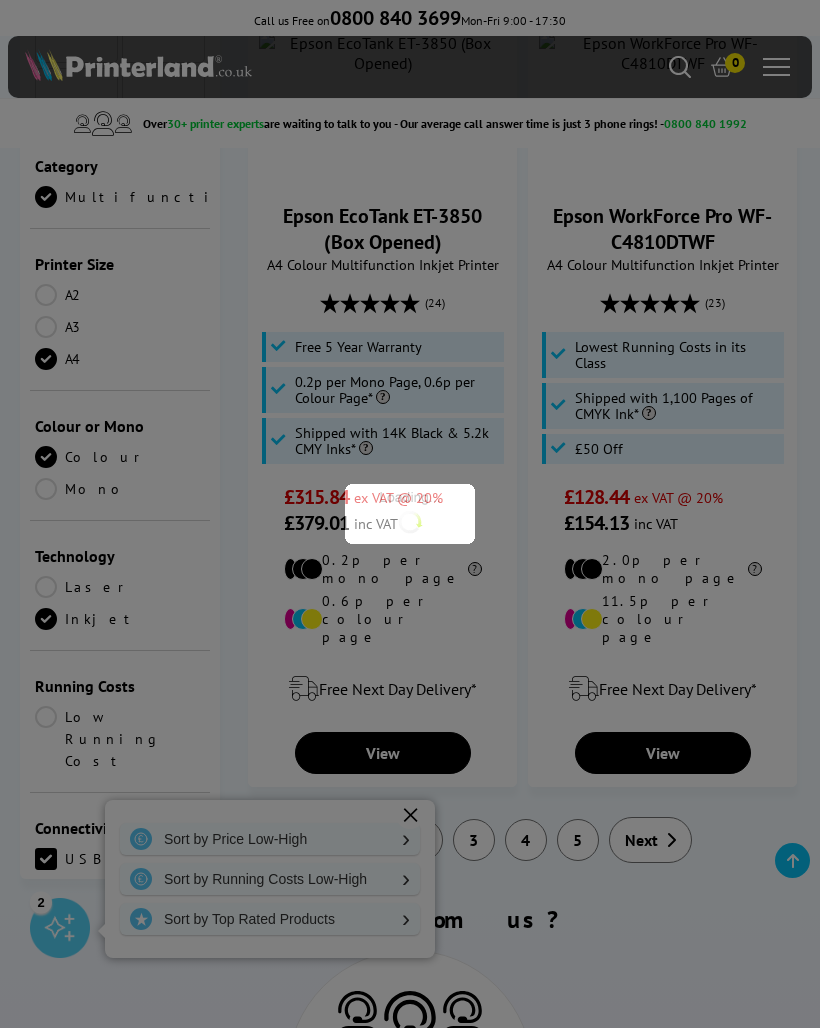 scroll, scrollTop: 458, scrollLeft: 0, axis: vertical 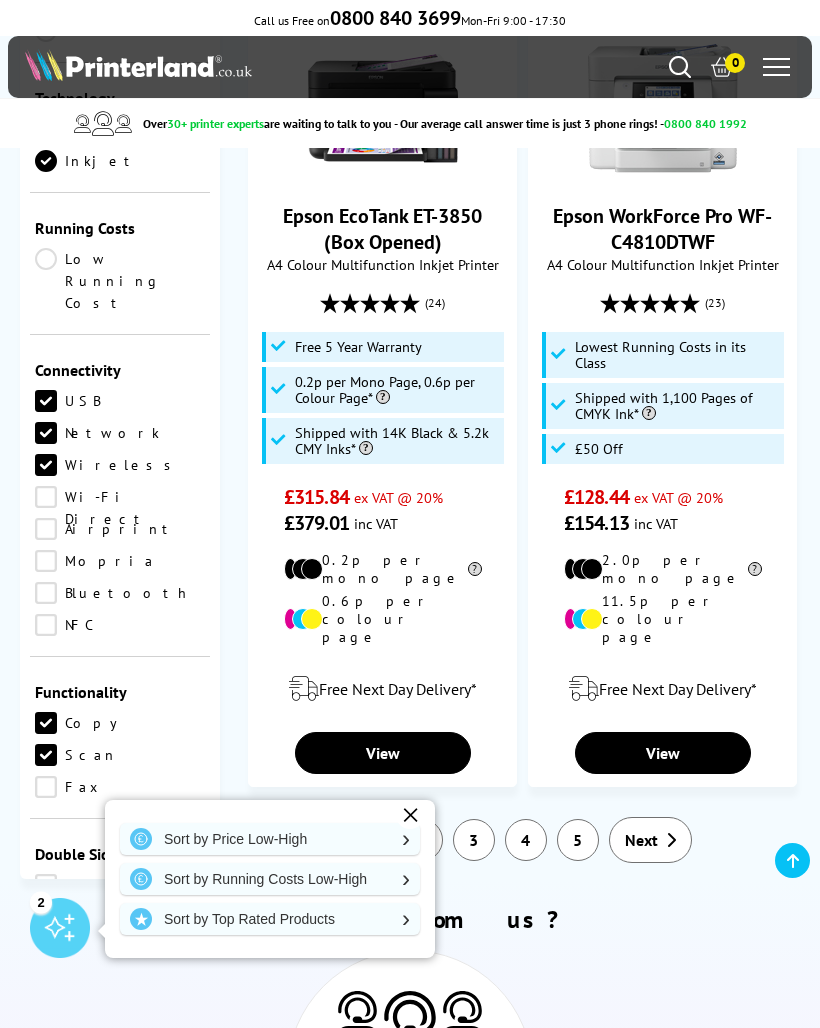 click on "Print" at bounding box center [120, 885] 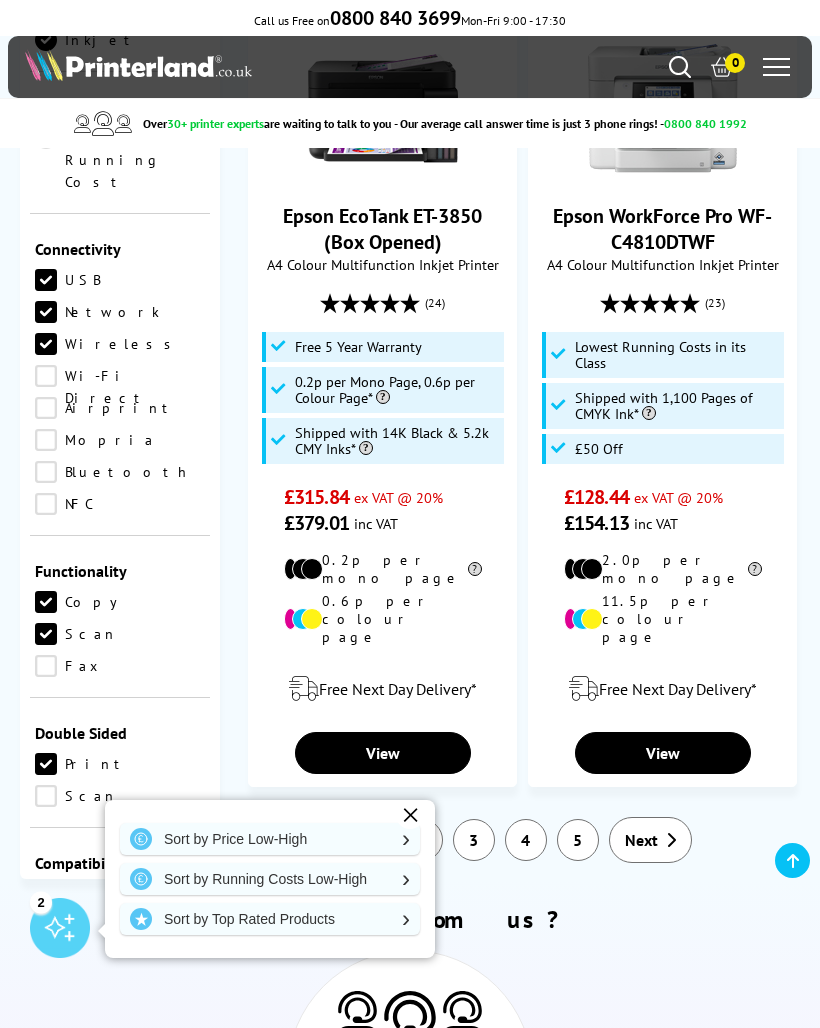 scroll, scrollTop: 581, scrollLeft: 0, axis: vertical 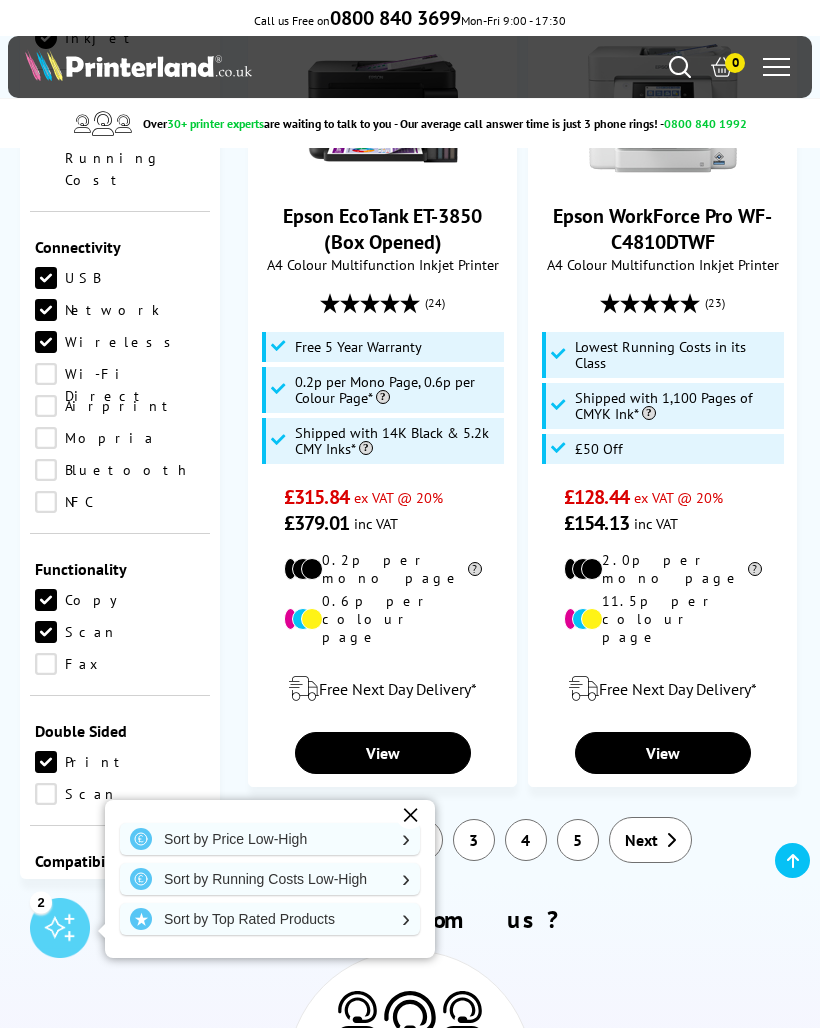 click on "Scan" at bounding box center (120, 794) 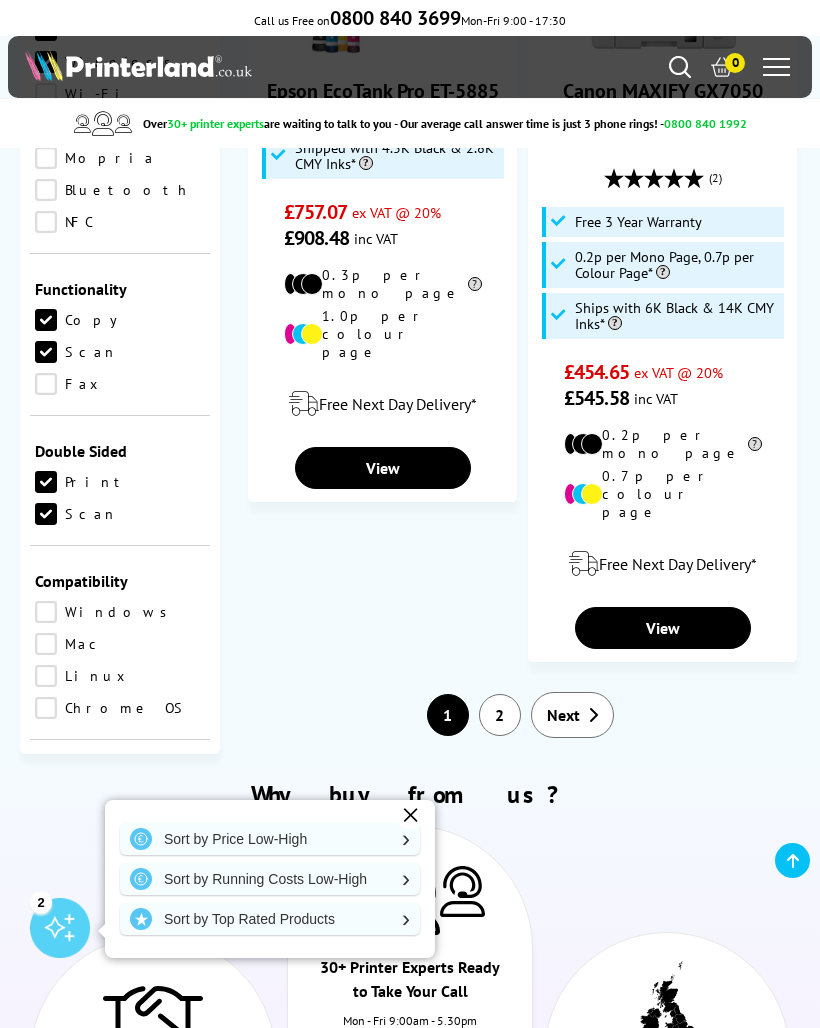 scroll, scrollTop: 735, scrollLeft: 0, axis: vertical 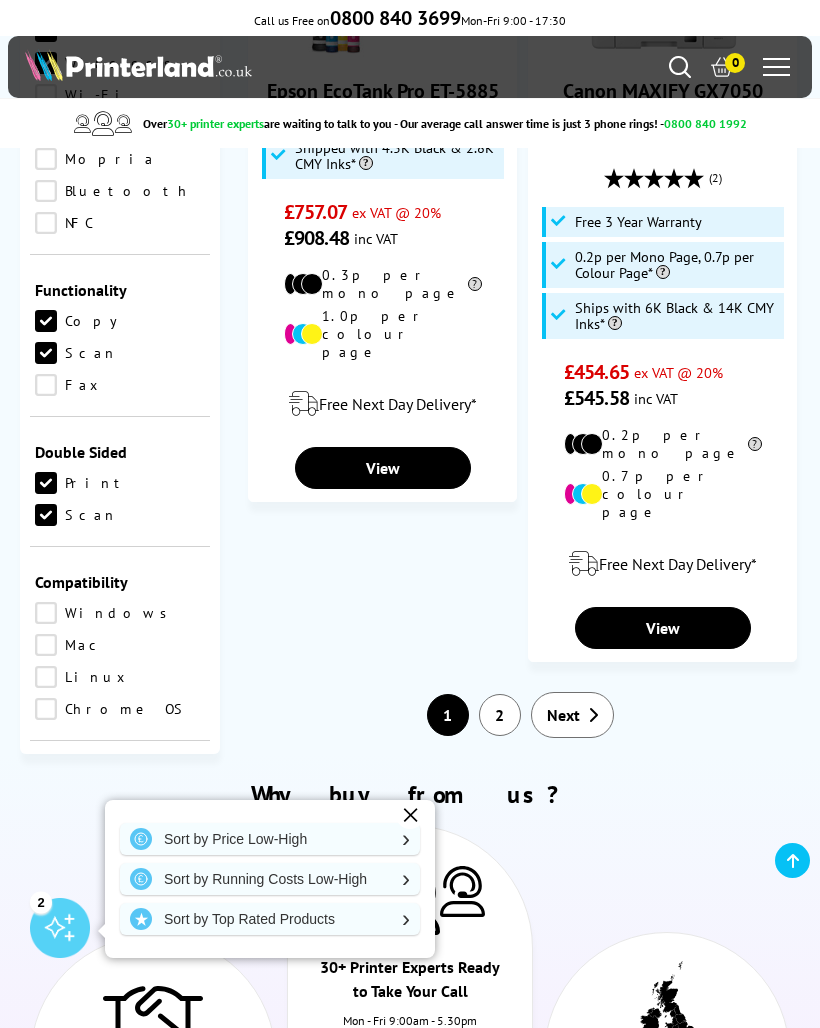 click on "Windows" at bounding box center (120, 613) 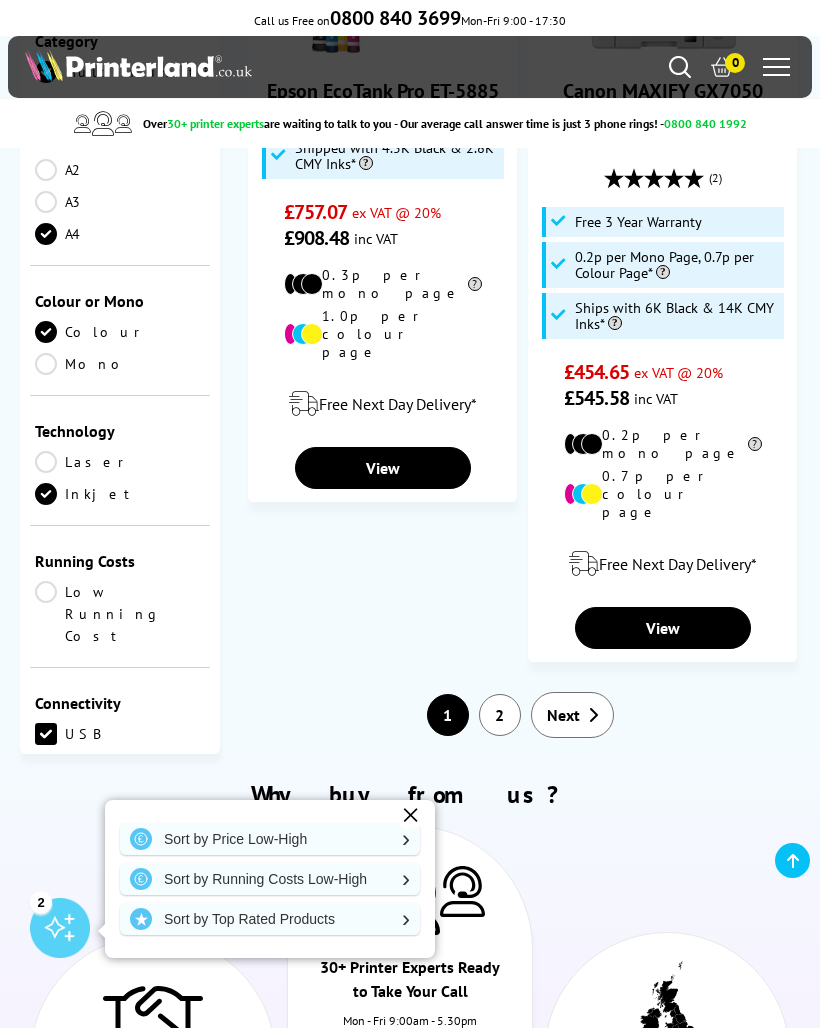 scroll, scrollTop: 735, scrollLeft: 0, axis: vertical 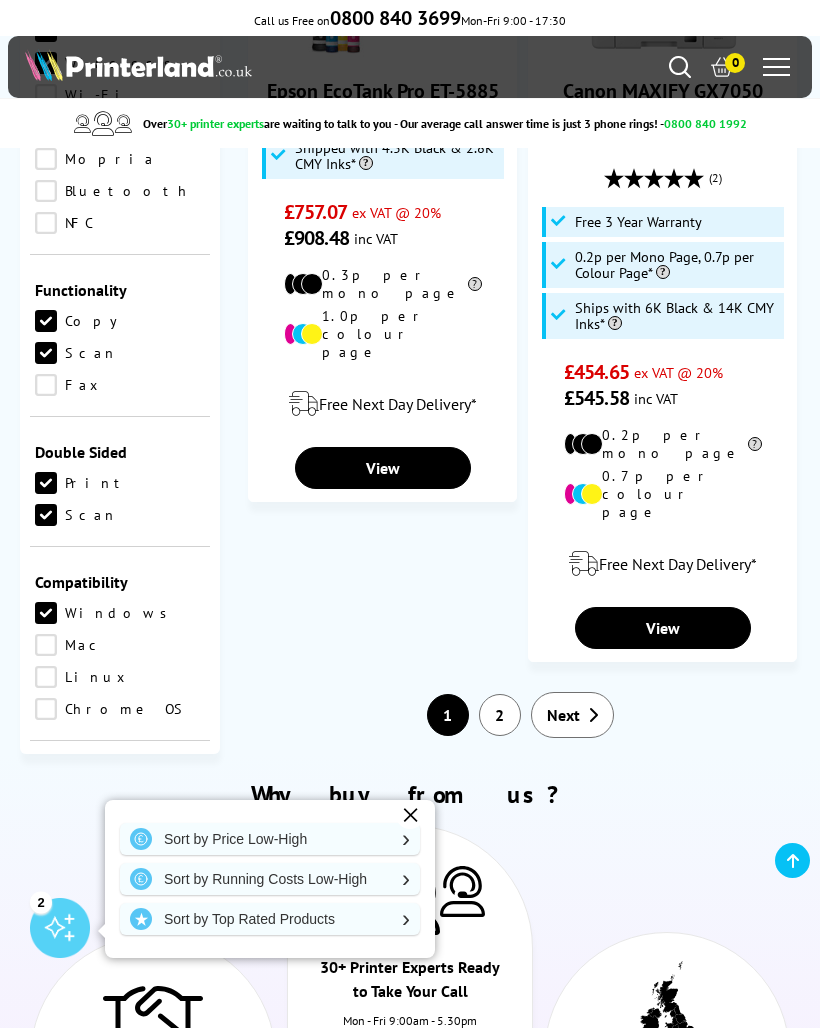 click on "Mac" at bounding box center (120, 645) 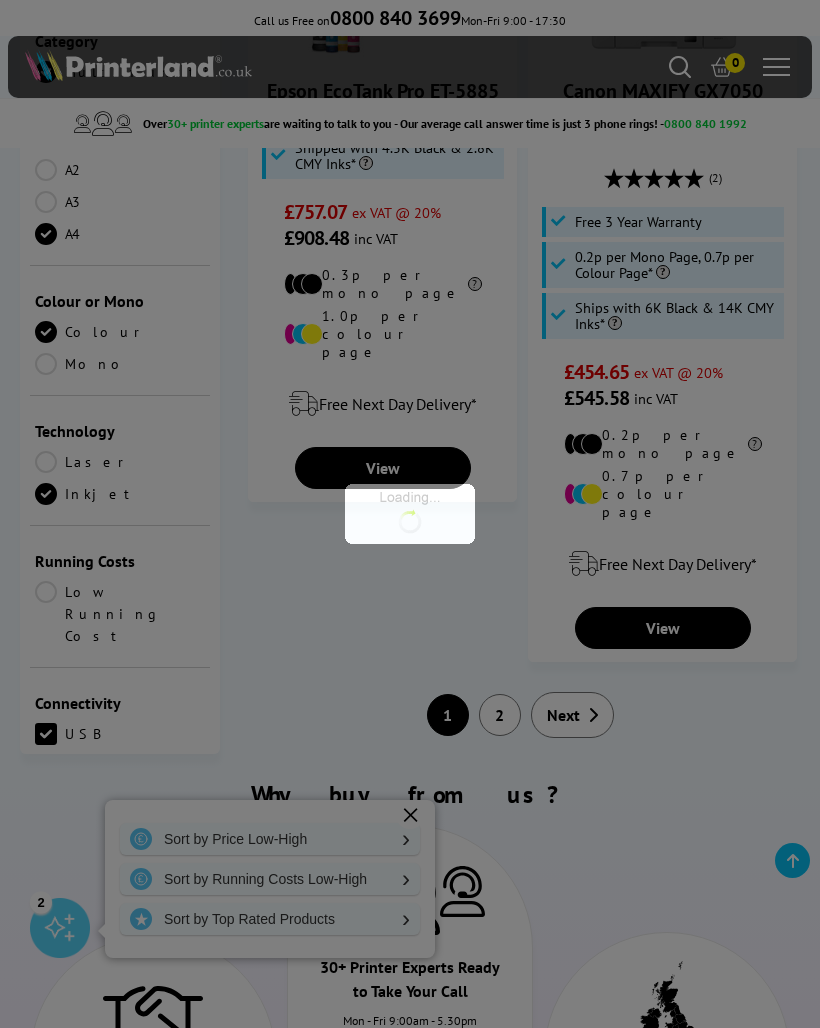 scroll, scrollTop: 735, scrollLeft: 0, axis: vertical 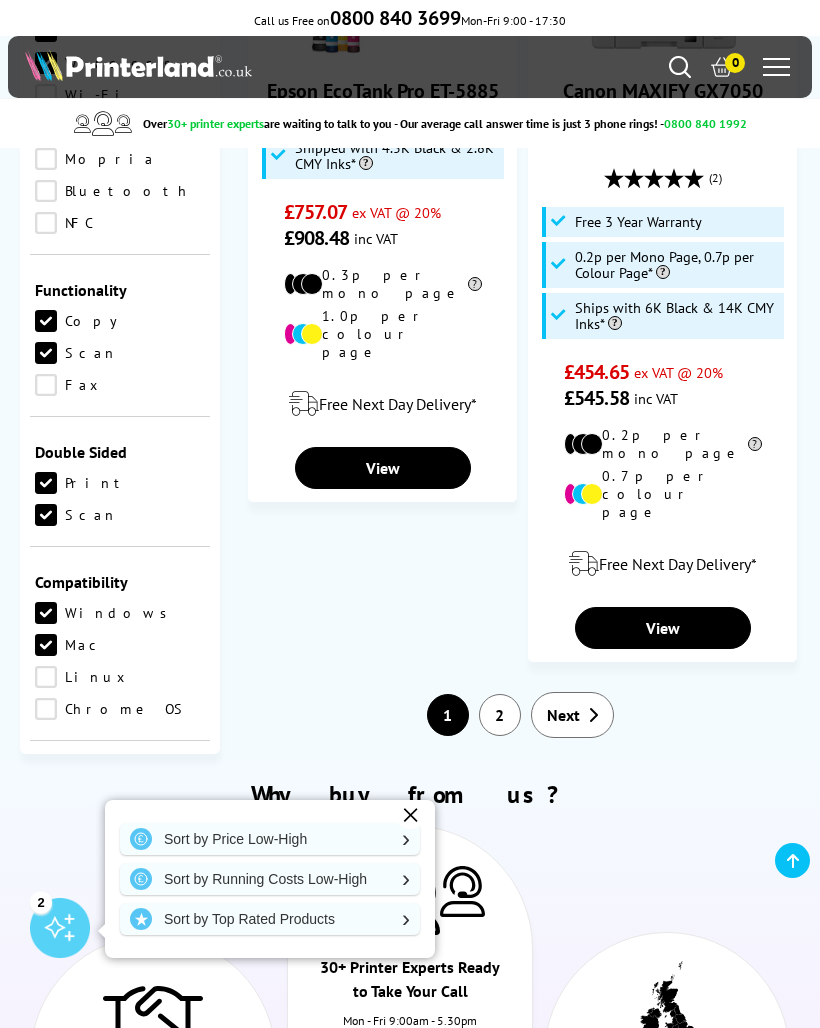 click on "Linux" at bounding box center [120, 677] 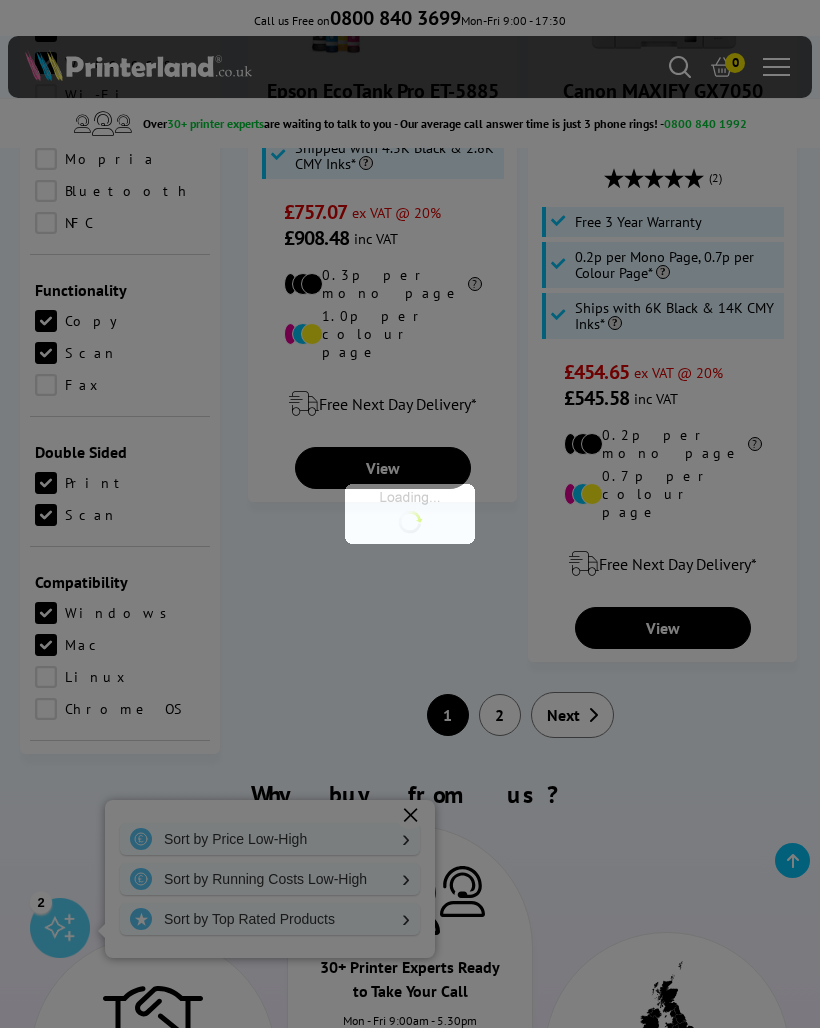 scroll, scrollTop: 4241, scrollLeft: 0, axis: vertical 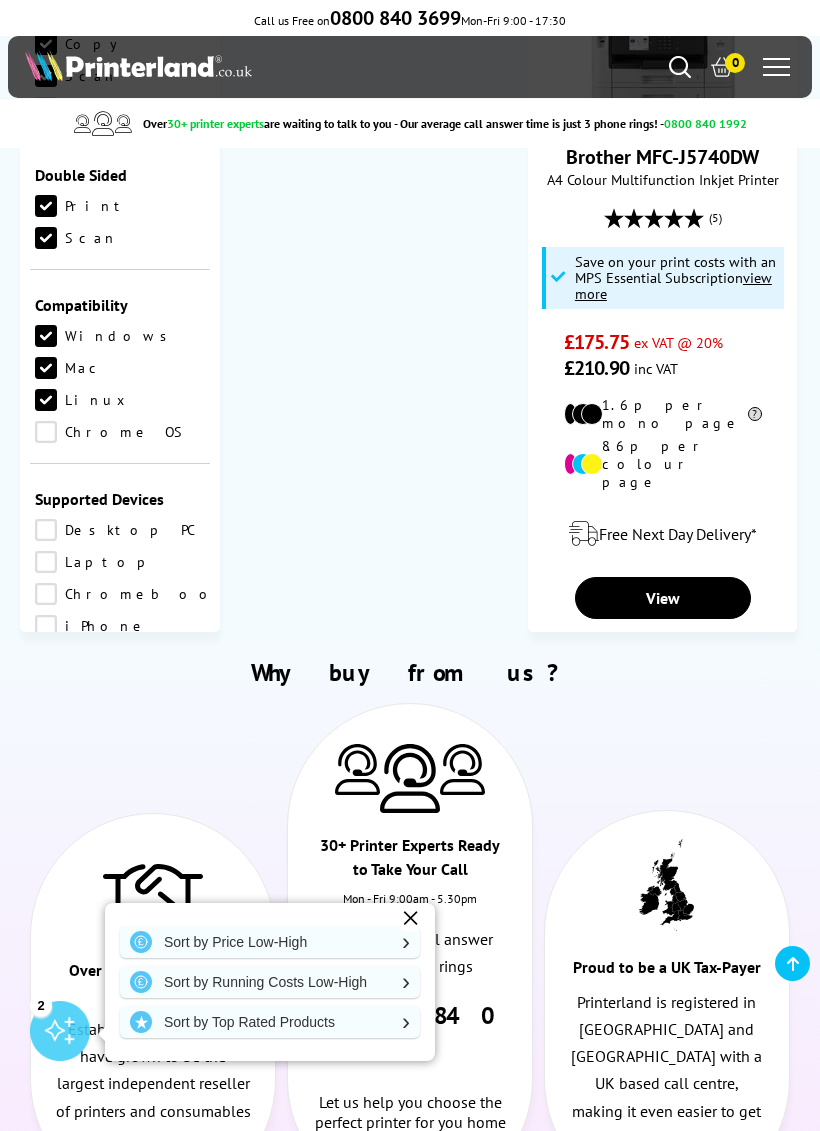 click on "Desktop PC" at bounding box center (120, 530) 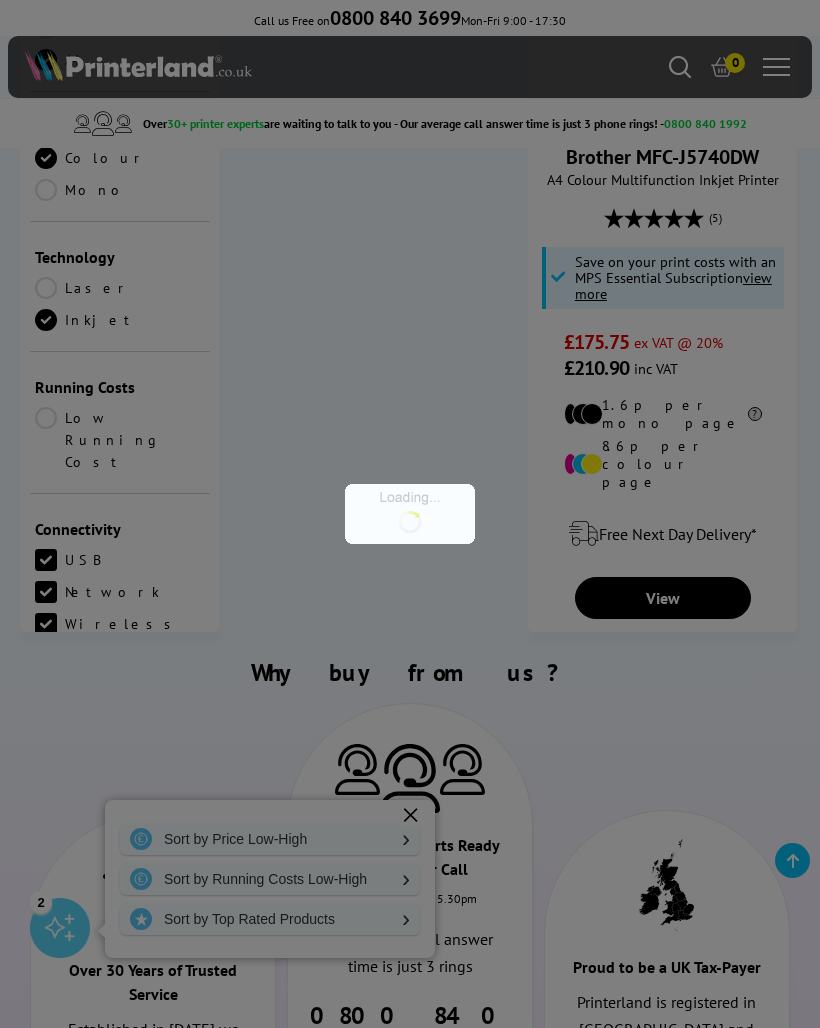 scroll, scrollTop: 735, scrollLeft: 0, axis: vertical 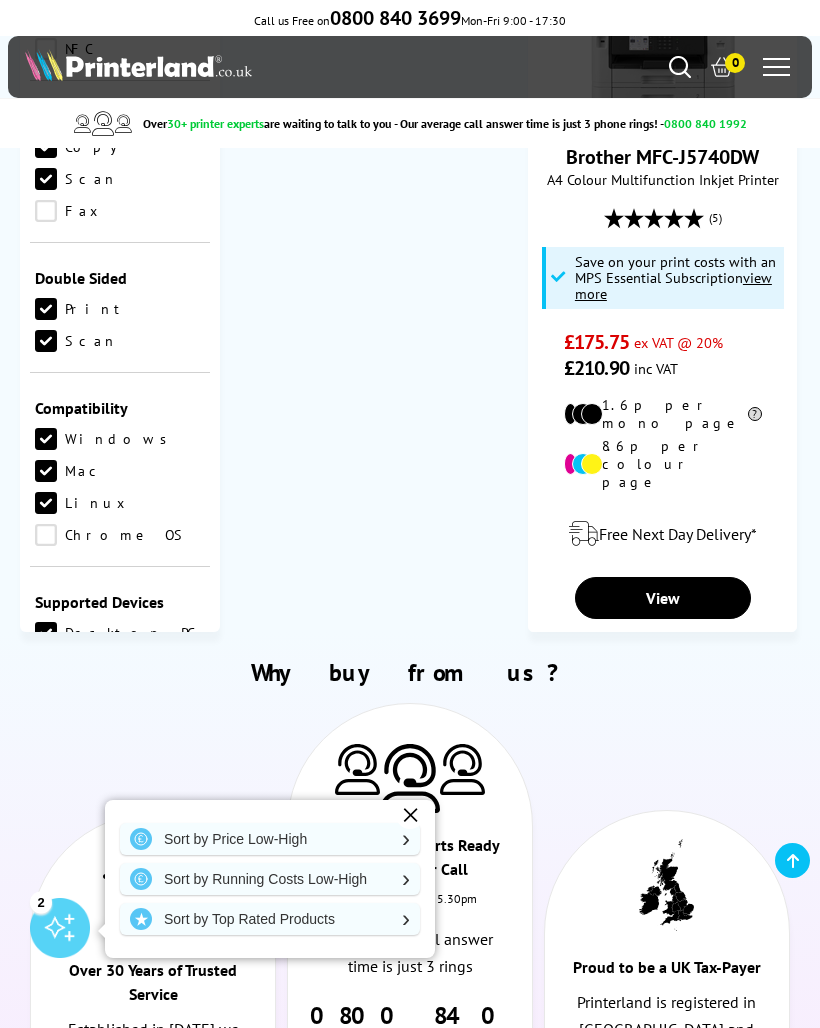 click on "Laptop" at bounding box center (120, 665) 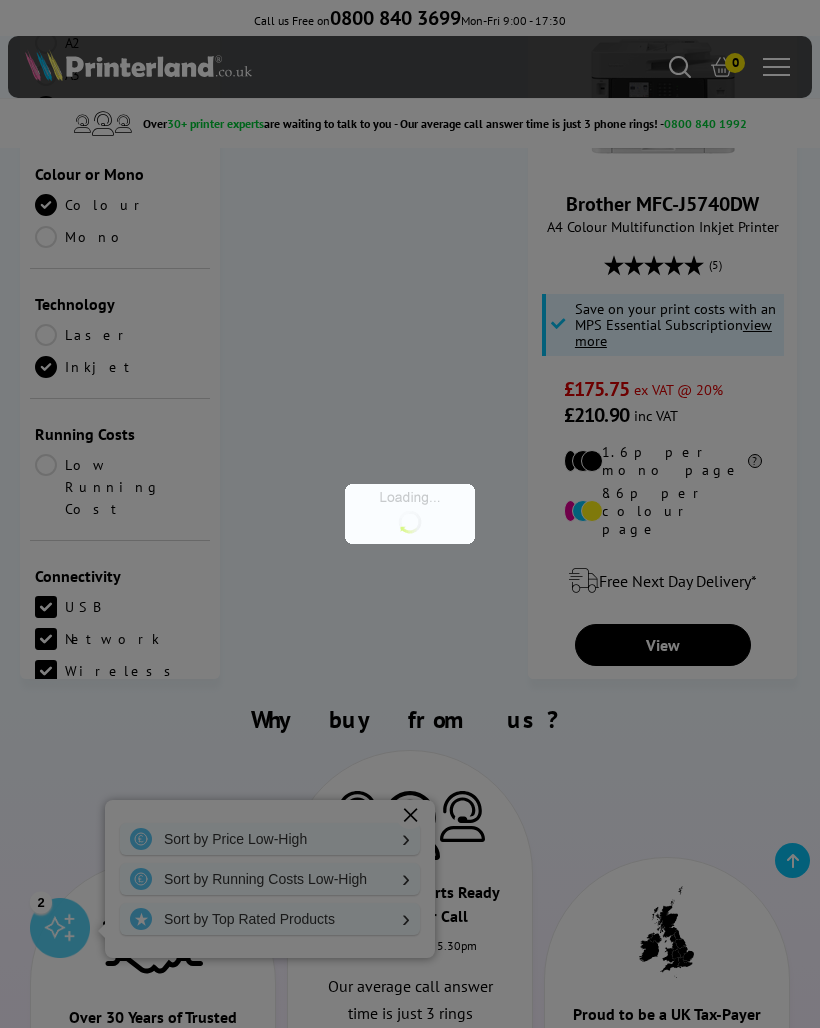 scroll, scrollTop: 735, scrollLeft: 0, axis: vertical 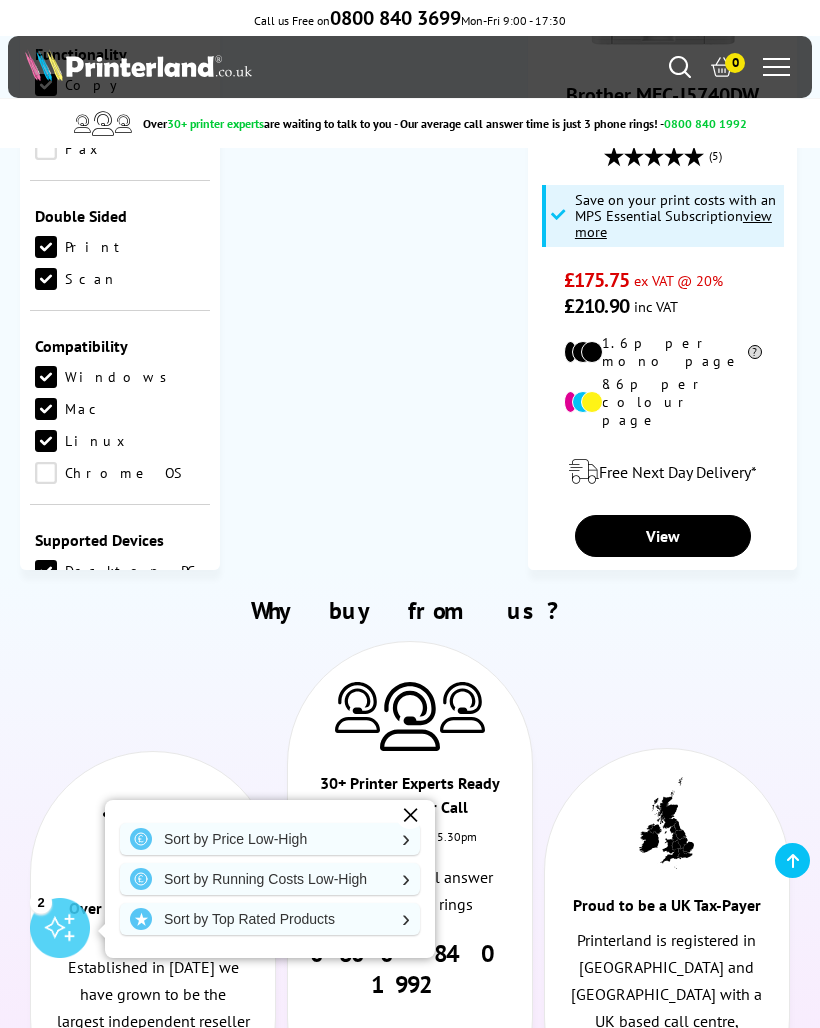 click on "Laptop" at bounding box center (120, 603) 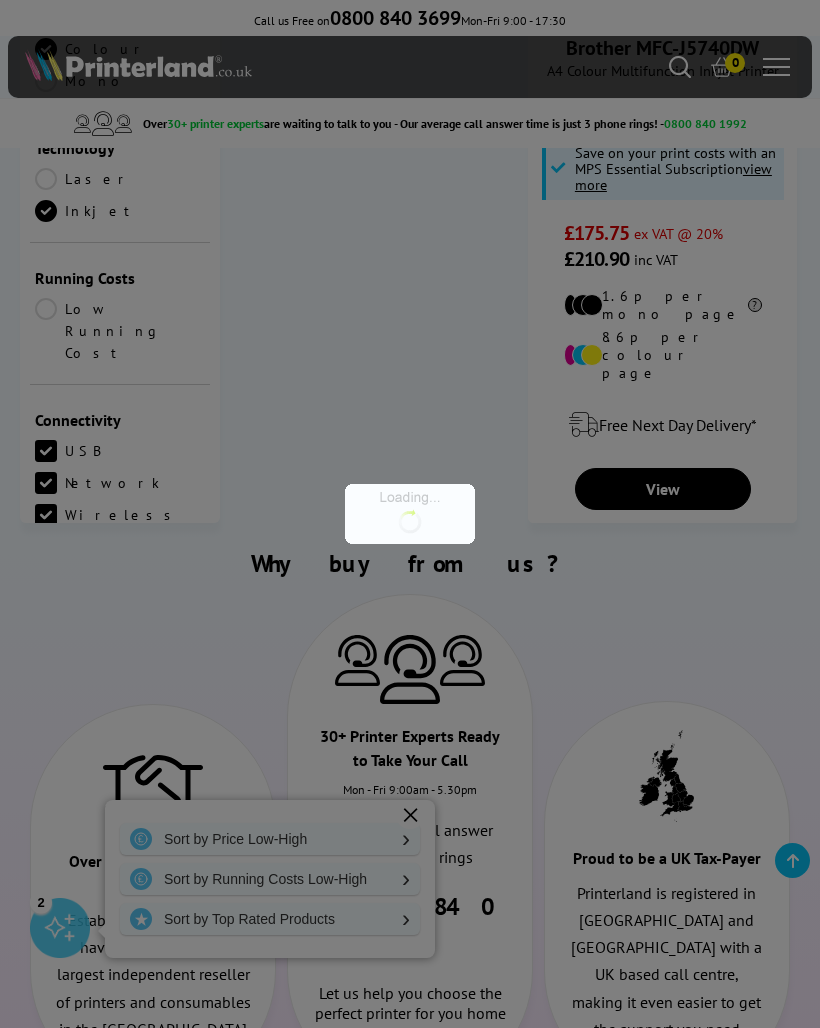 scroll, scrollTop: 735, scrollLeft: 0, axis: vertical 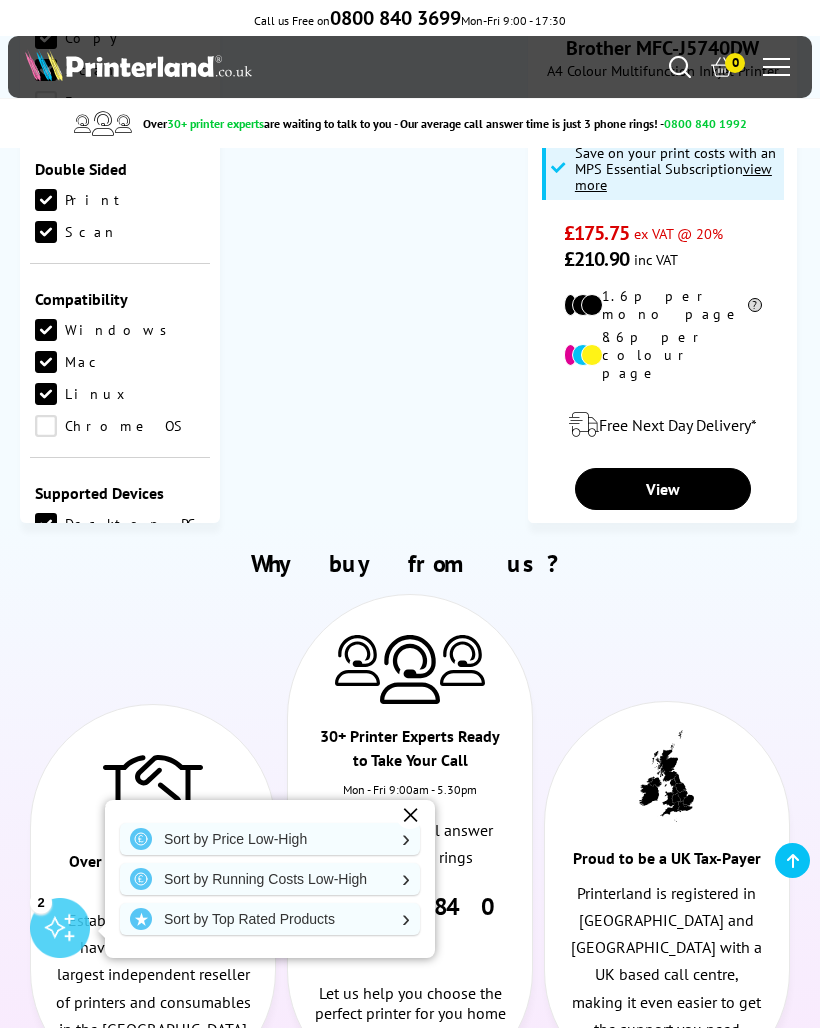 click on "Laptop" at bounding box center (120, 556) 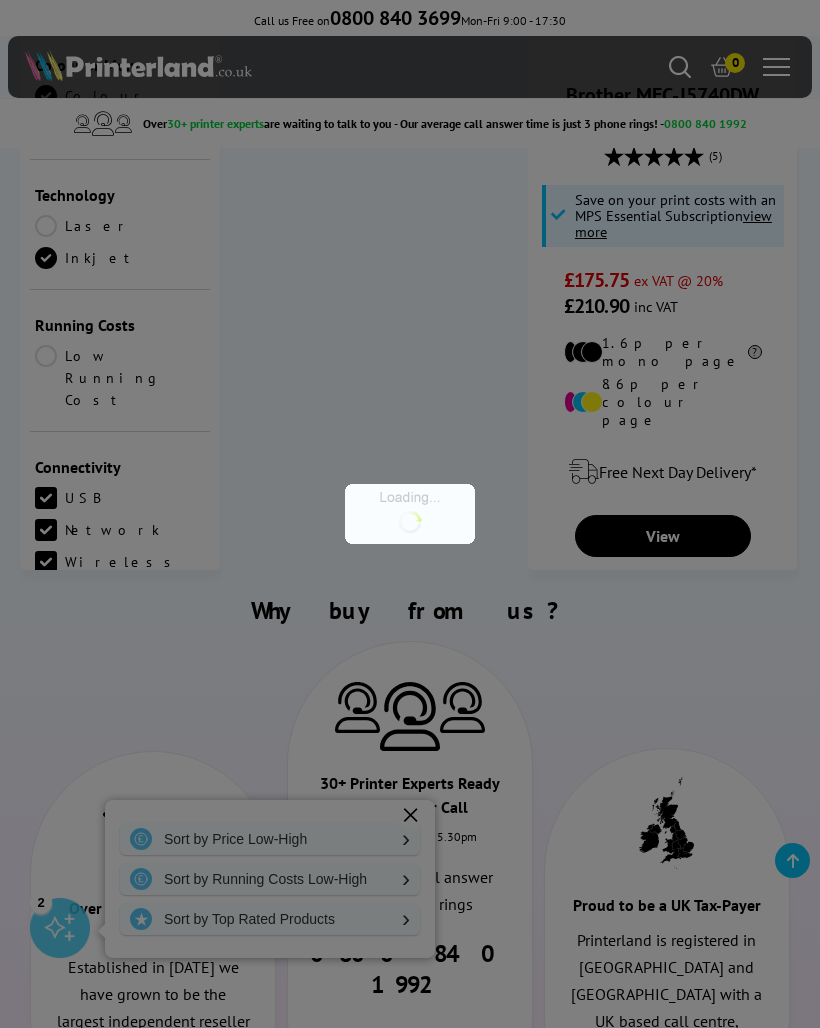 scroll, scrollTop: 735, scrollLeft: 0, axis: vertical 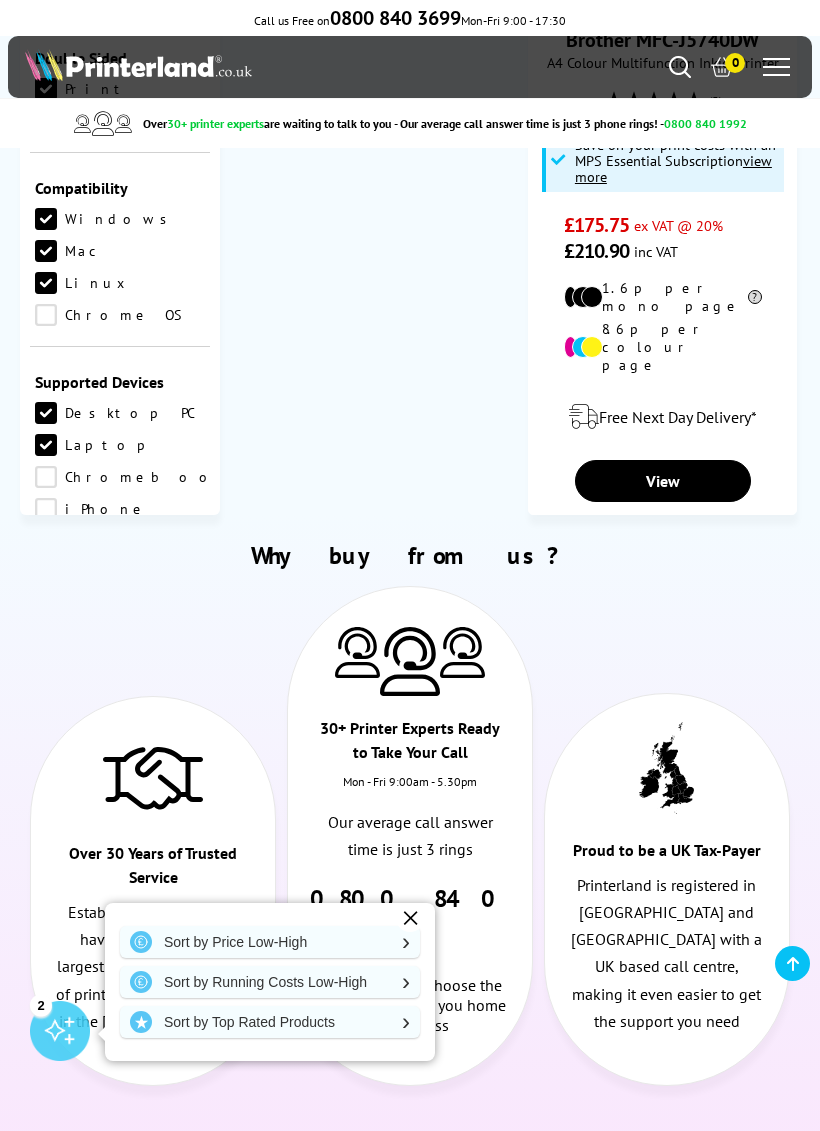 click on "iPad" at bounding box center [120, 541] 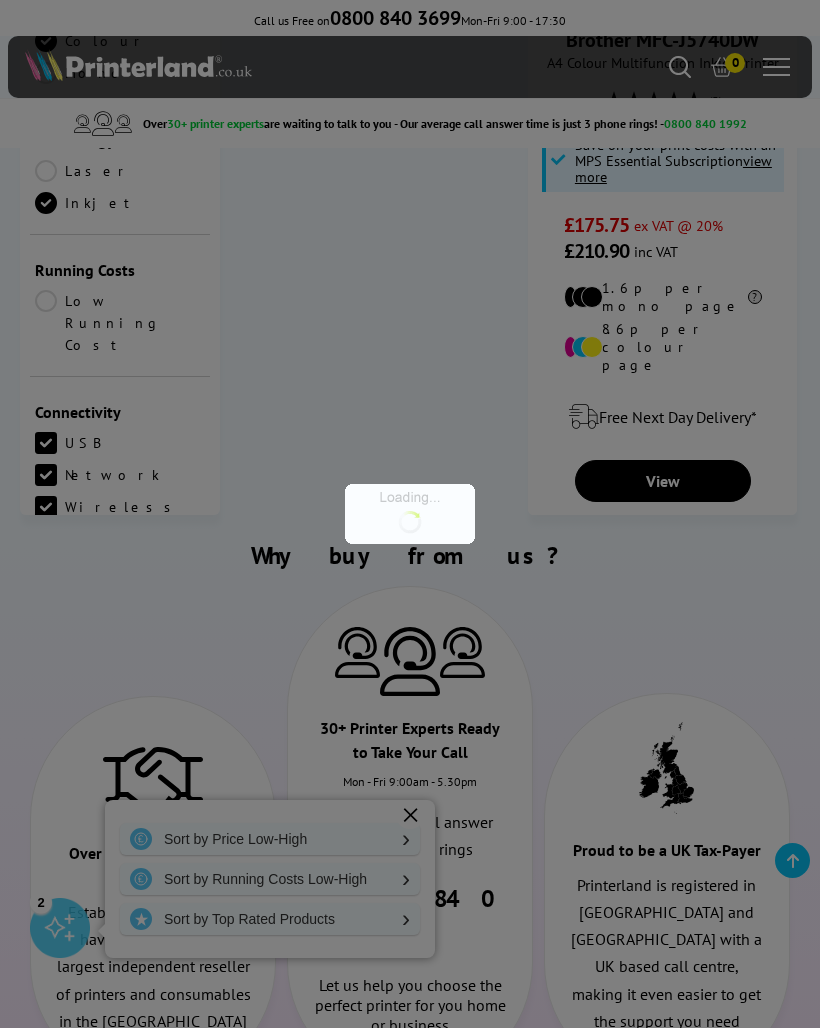 scroll, scrollTop: 735, scrollLeft: 0, axis: vertical 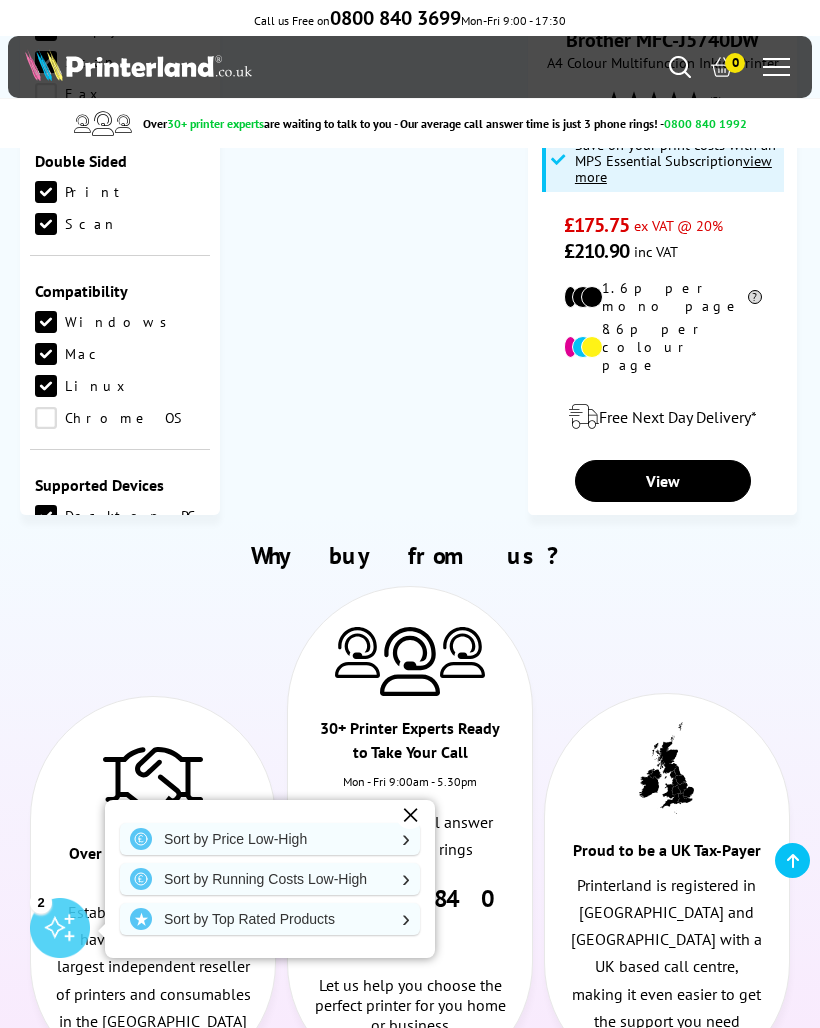 click on "Supported Devices" at bounding box center (120, 485) 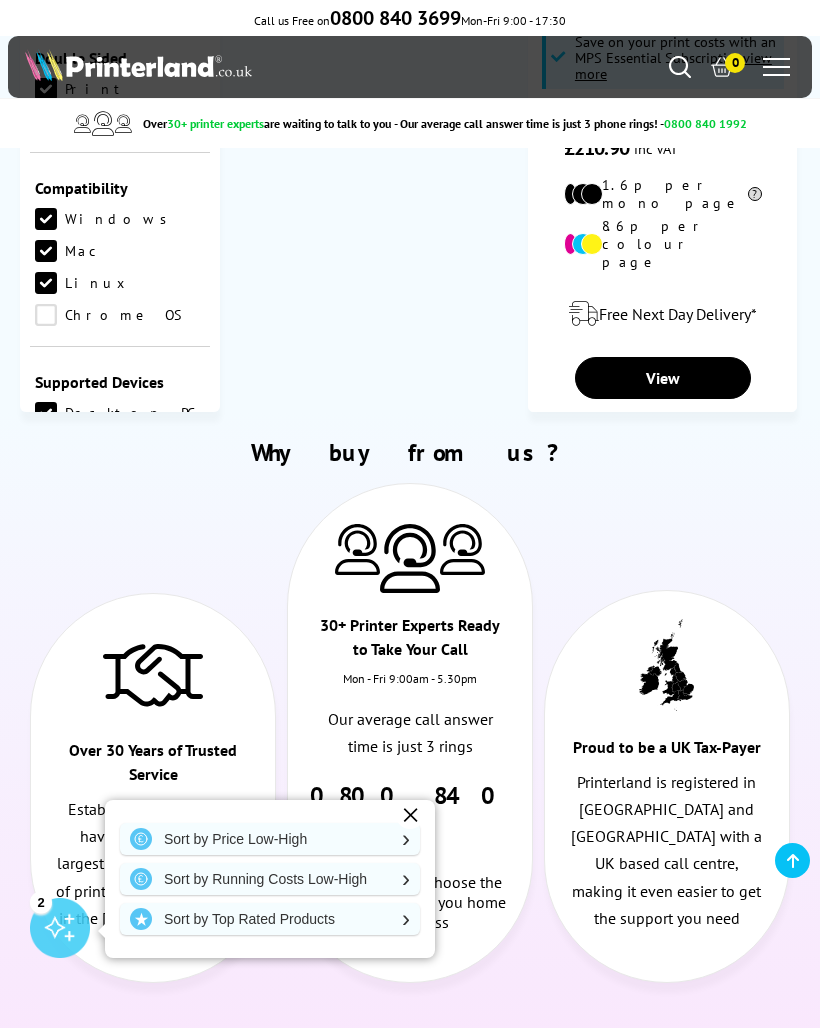 scroll, scrollTop: 3073, scrollLeft: 0, axis: vertical 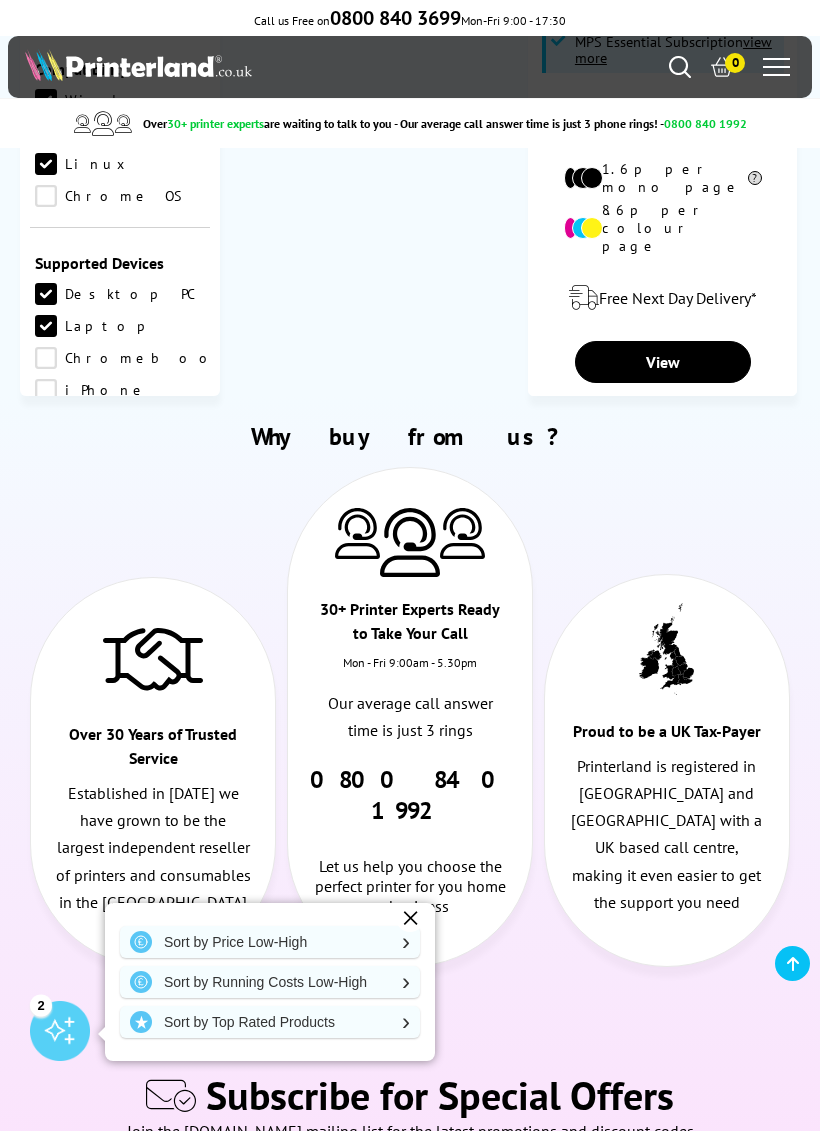 click on "iPhone" at bounding box center (120, 390) 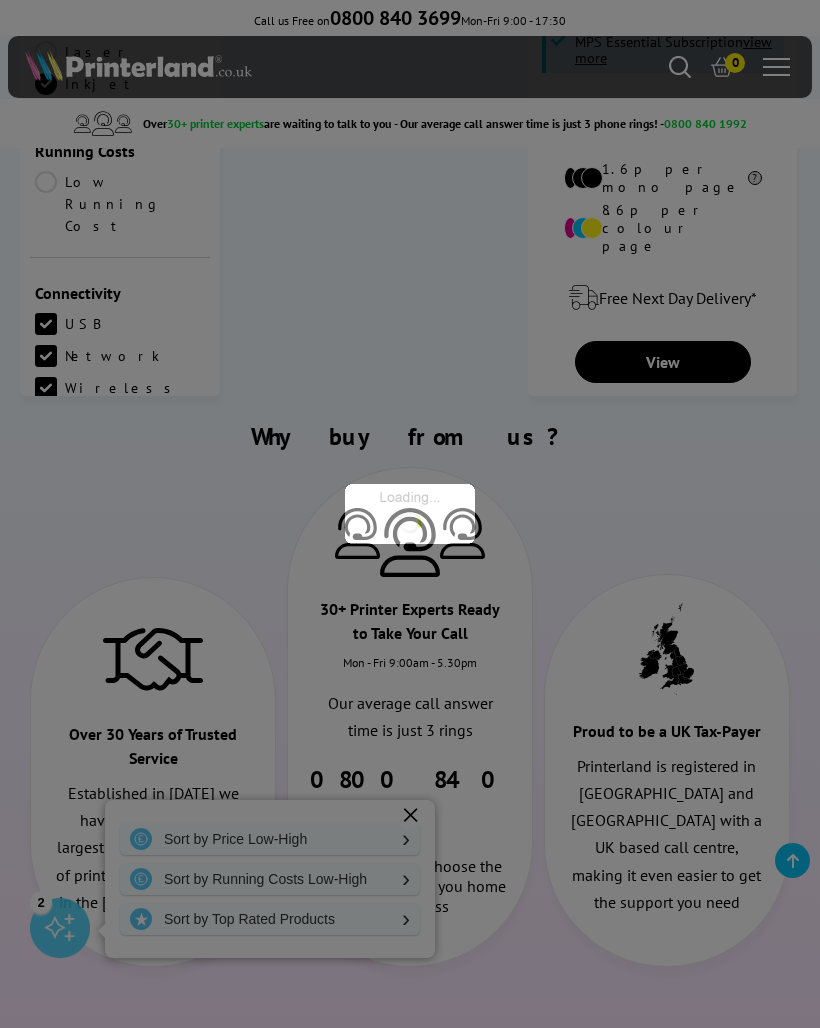 scroll, scrollTop: 735, scrollLeft: 0, axis: vertical 